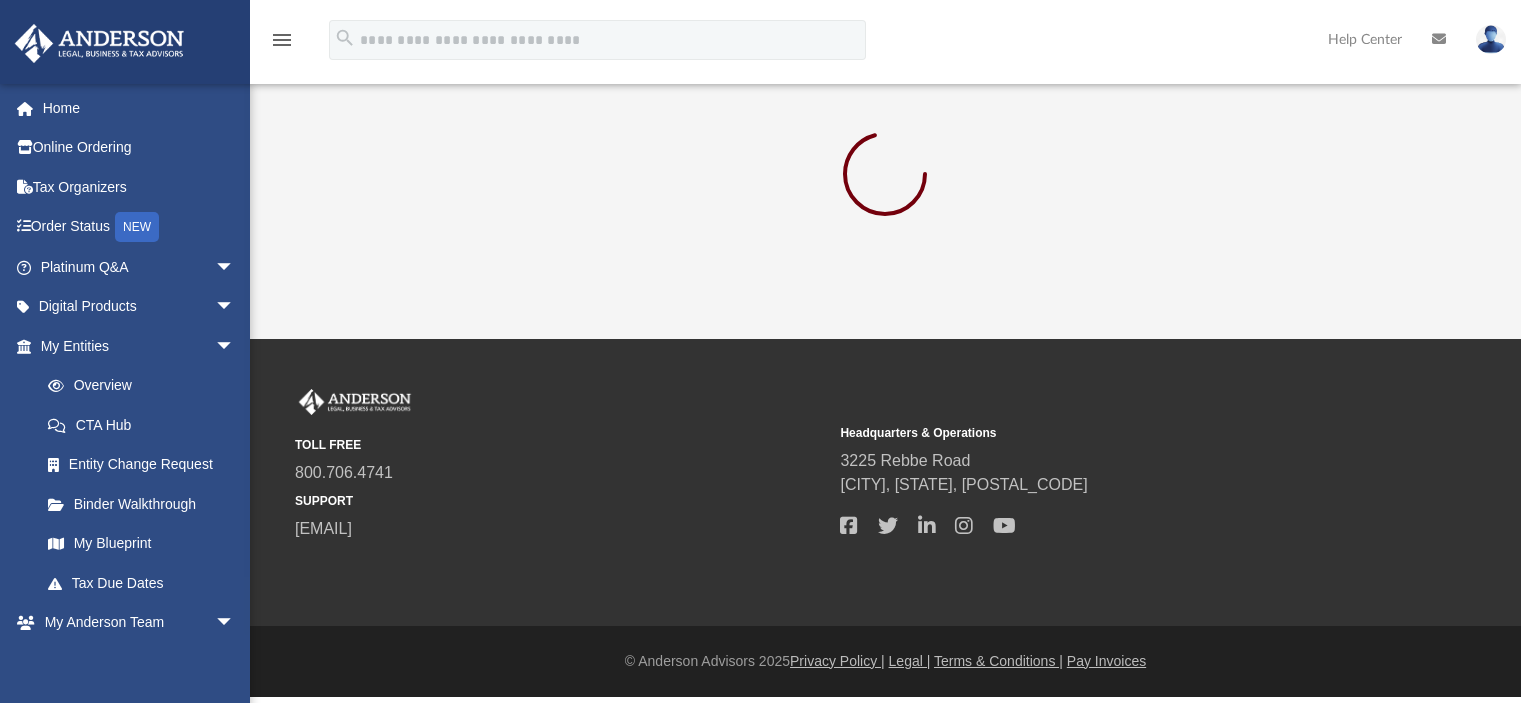 scroll, scrollTop: 0, scrollLeft: 0, axis: both 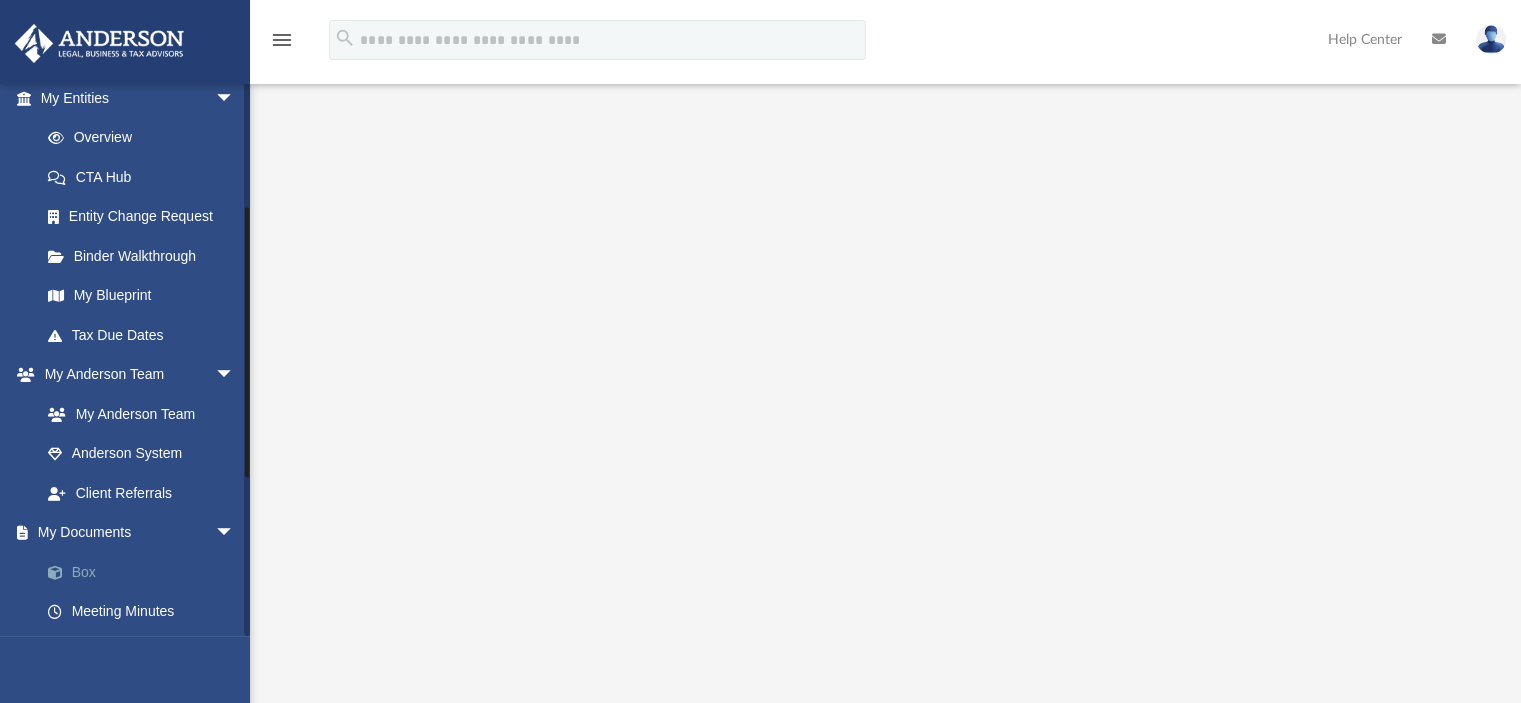 click on "Box" at bounding box center [146, 572] 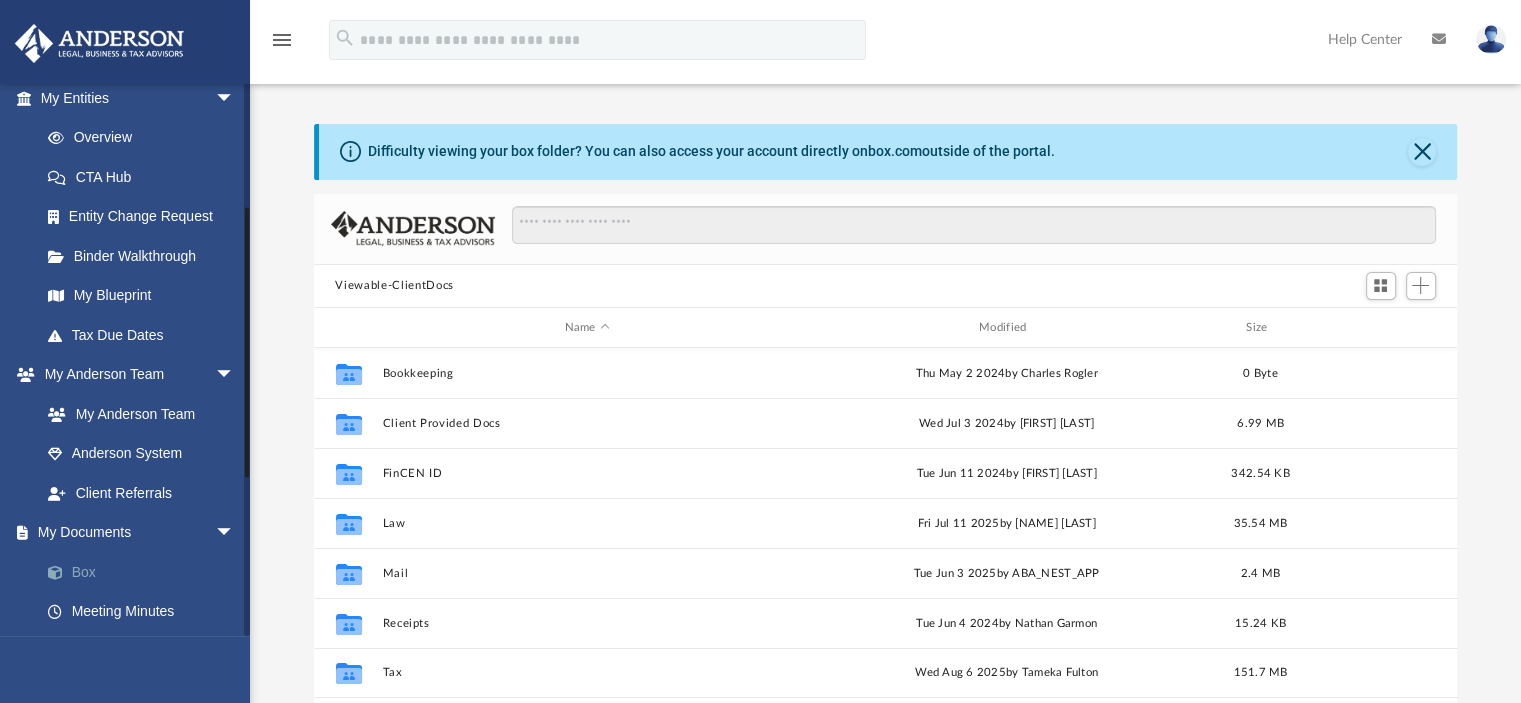 scroll, scrollTop: 16, scrollLeft: 16, axis: both 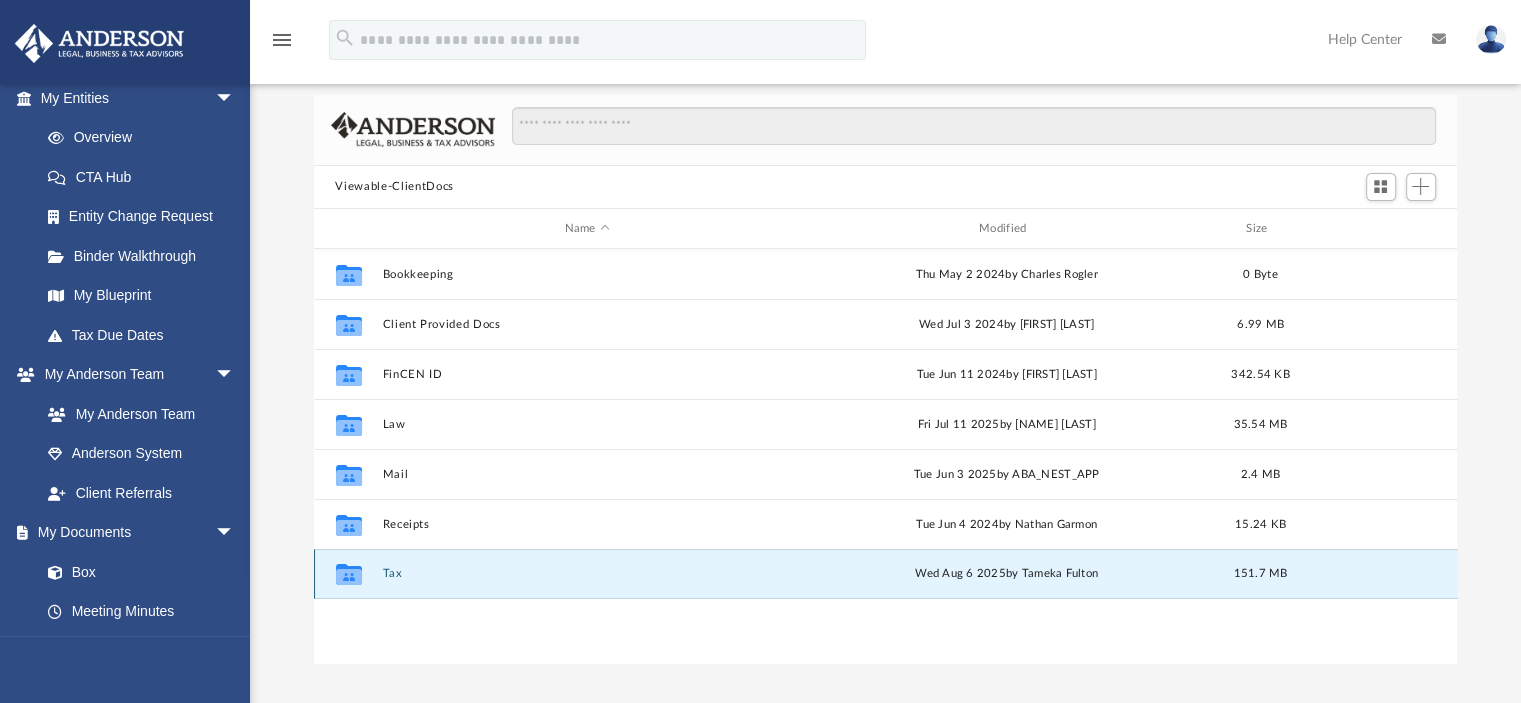 click on "Tax" at bounding box center (587, 574) 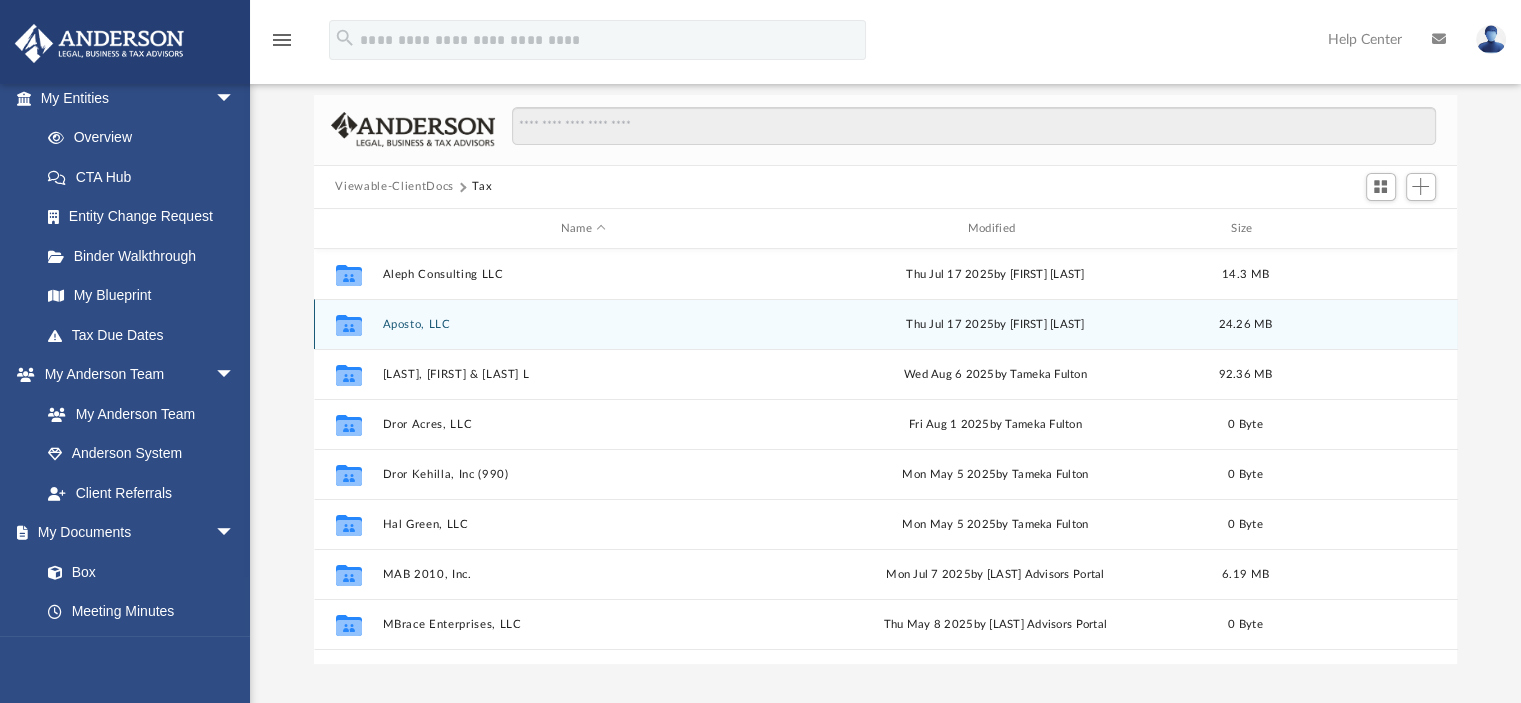 click on "Aposto, LLC" at bounding box center (583, 324) 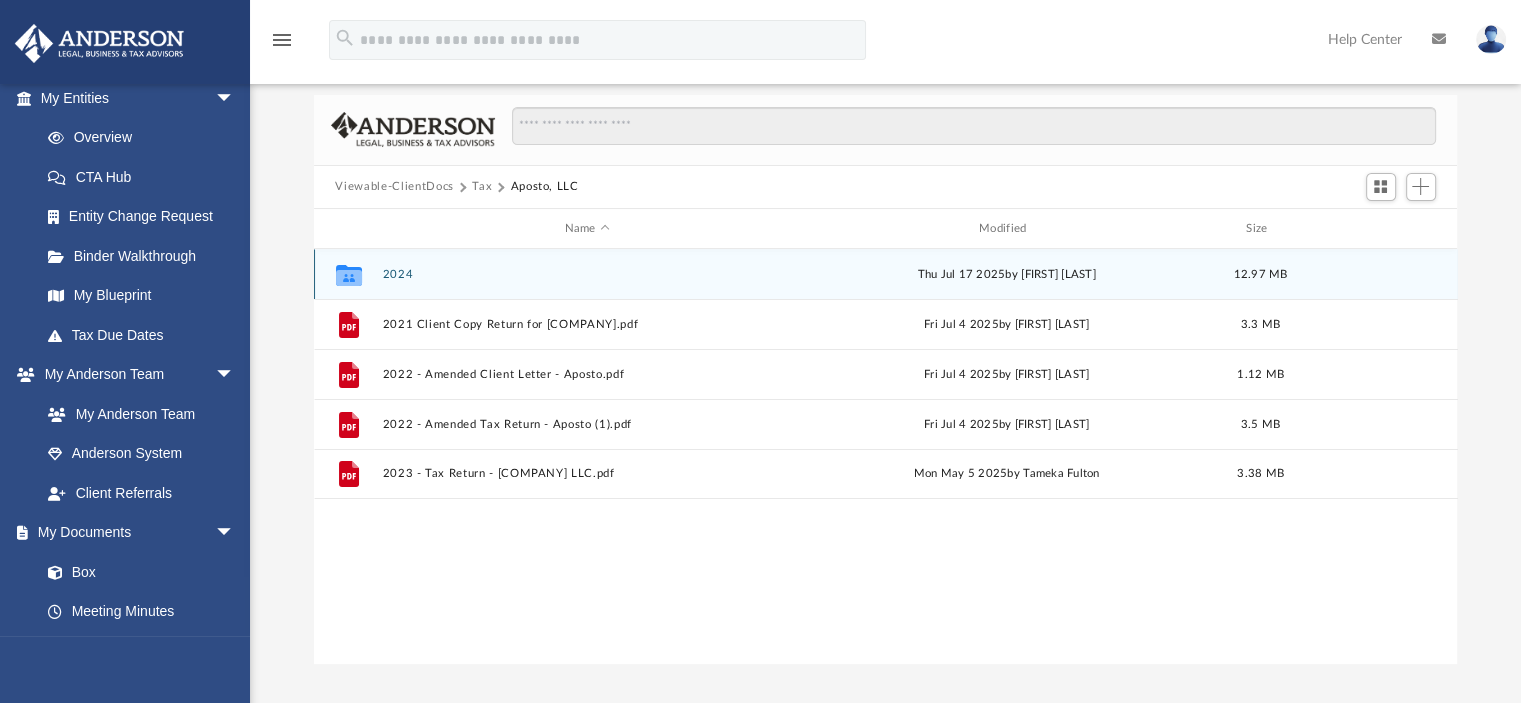 click on "2024" at bounding box center [587, 274] 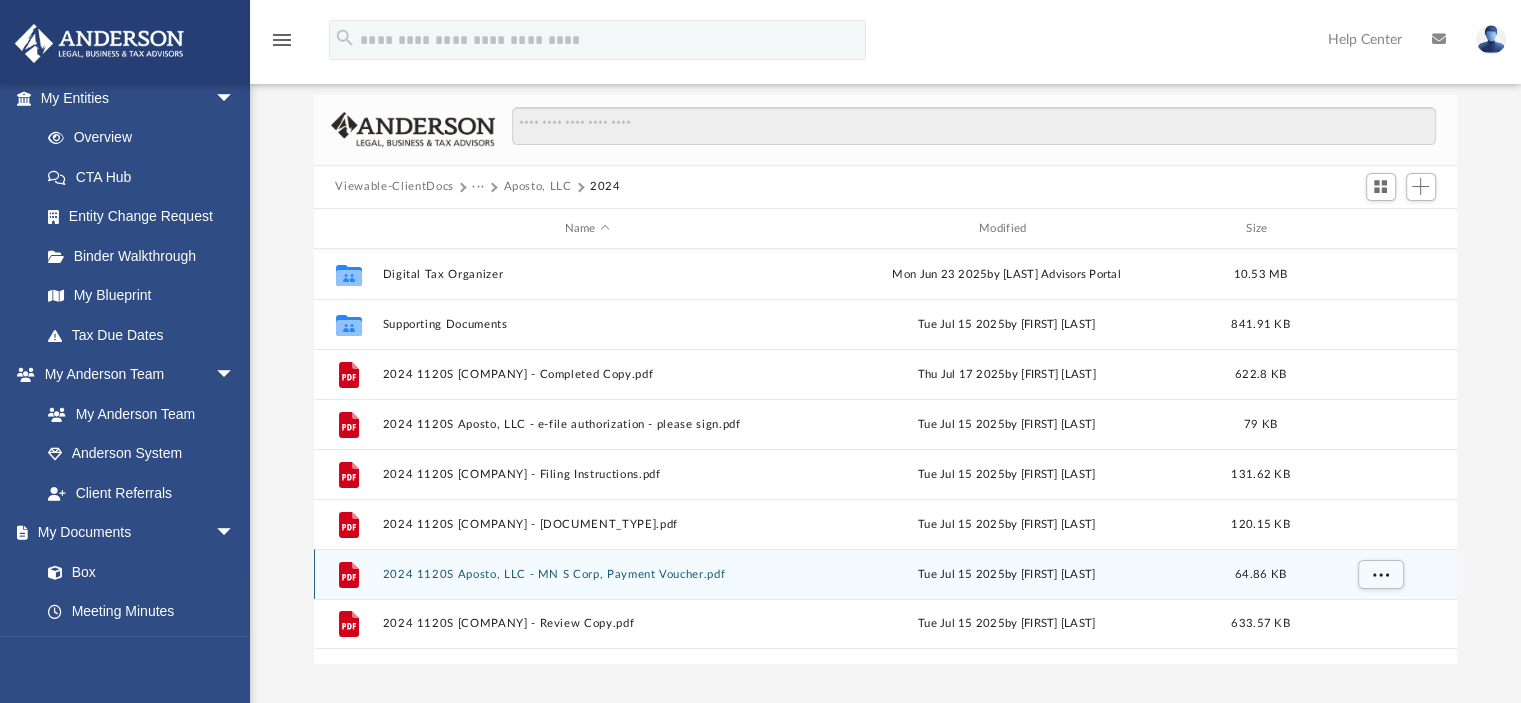 click on "2024 1120S Aposto, LLC - MN S Corp, Payment Voucher.pdf" at bounding box center [587, 574] 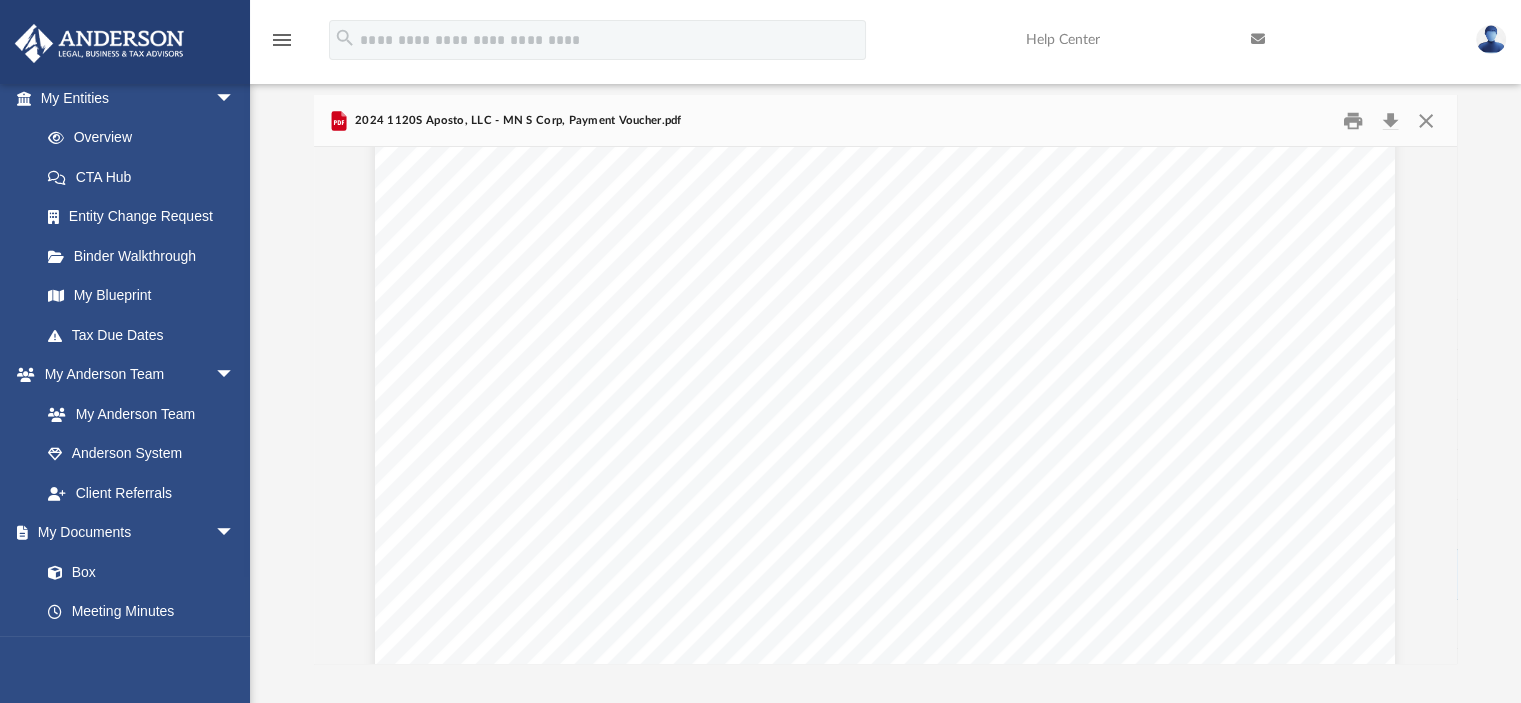 scroll, scrollTop: 833, scrollLeft: 0, axis: vertical 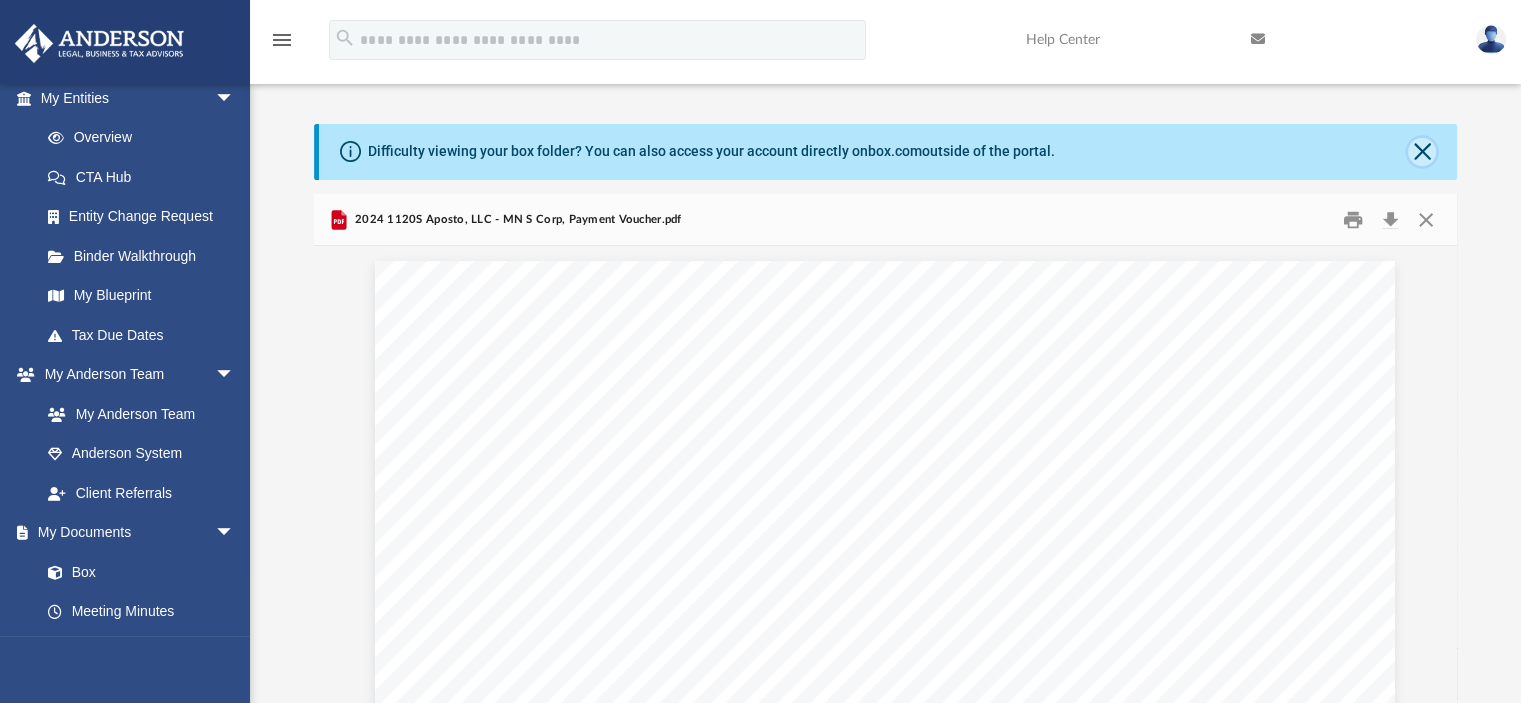 click 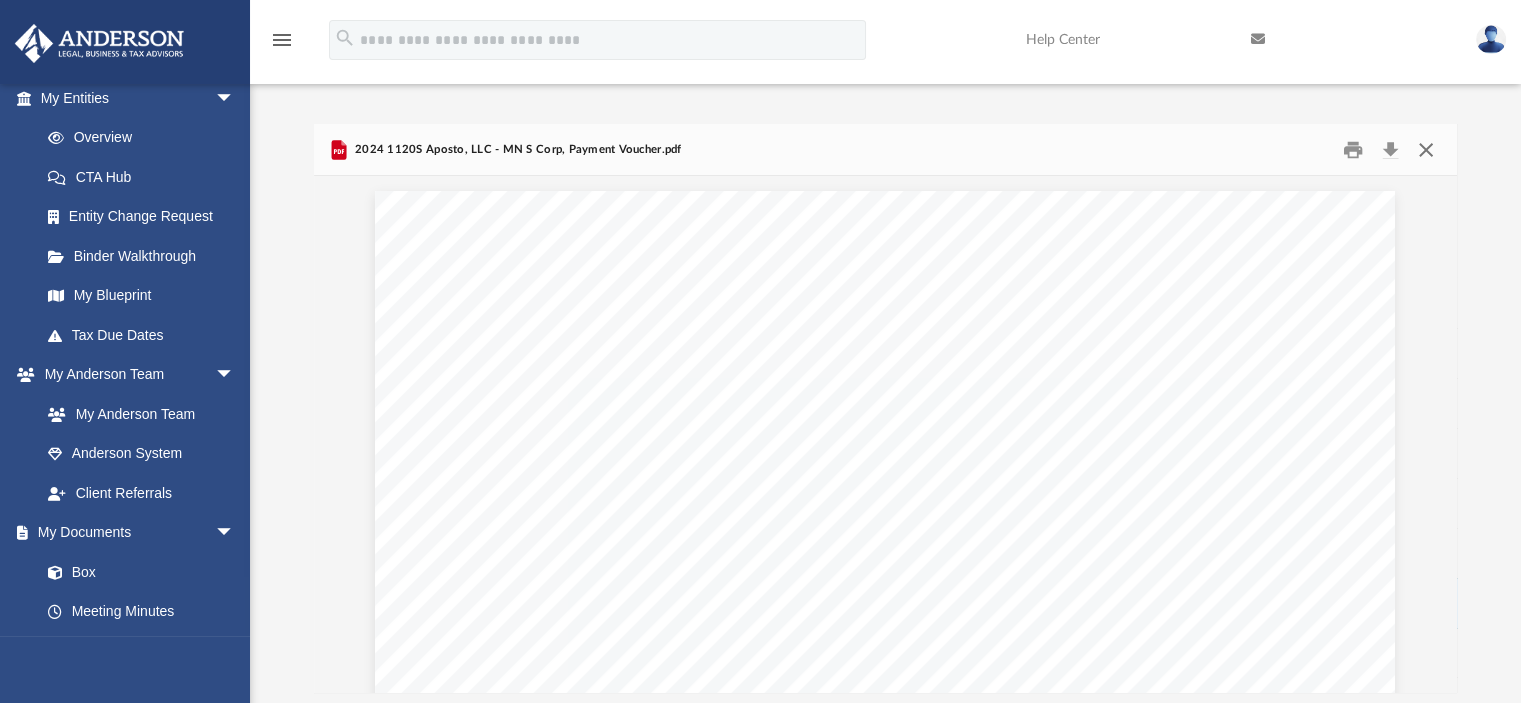 click at bounding box center [1426, 149] 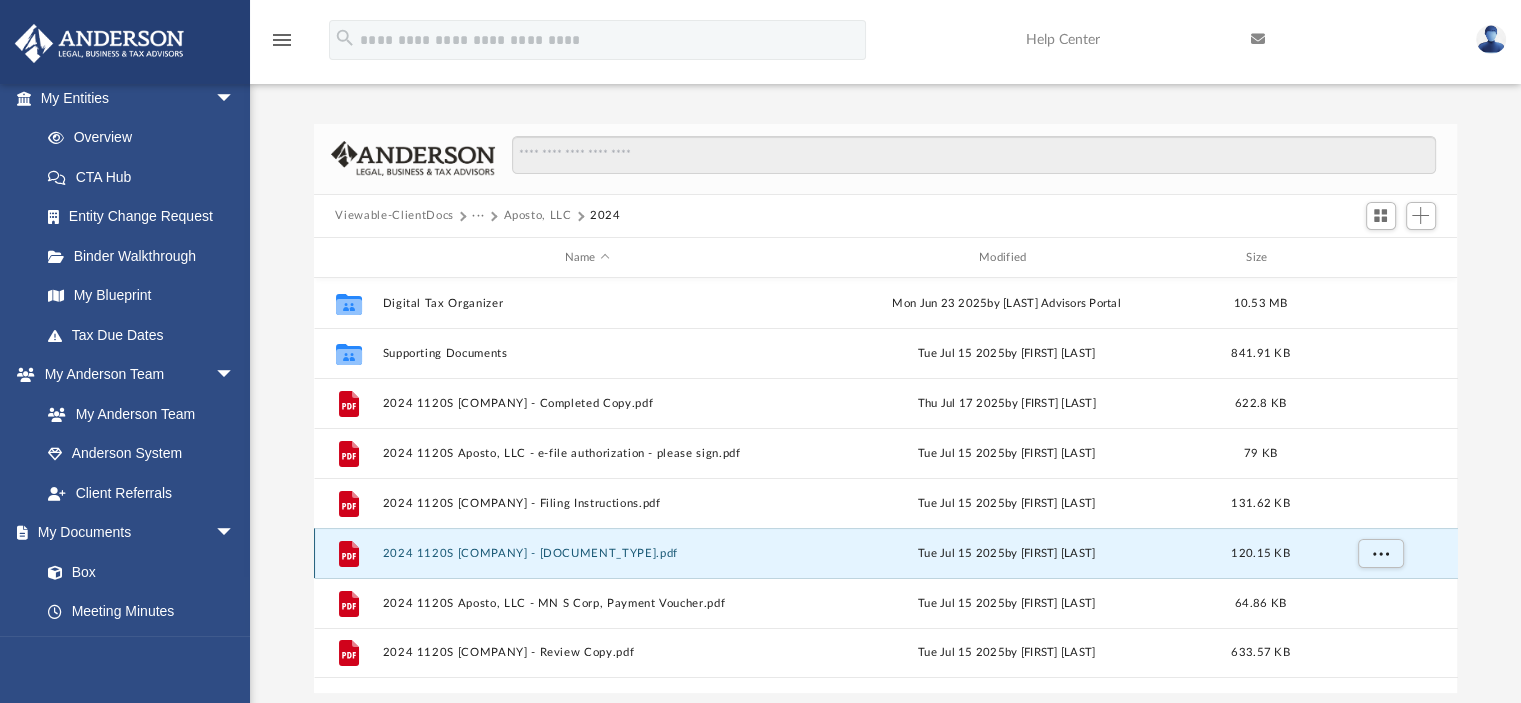 click on "2024 1120S [COMPANY] - [DOCUMENT_TYPE].pdf" at bounding box center [587, 553] 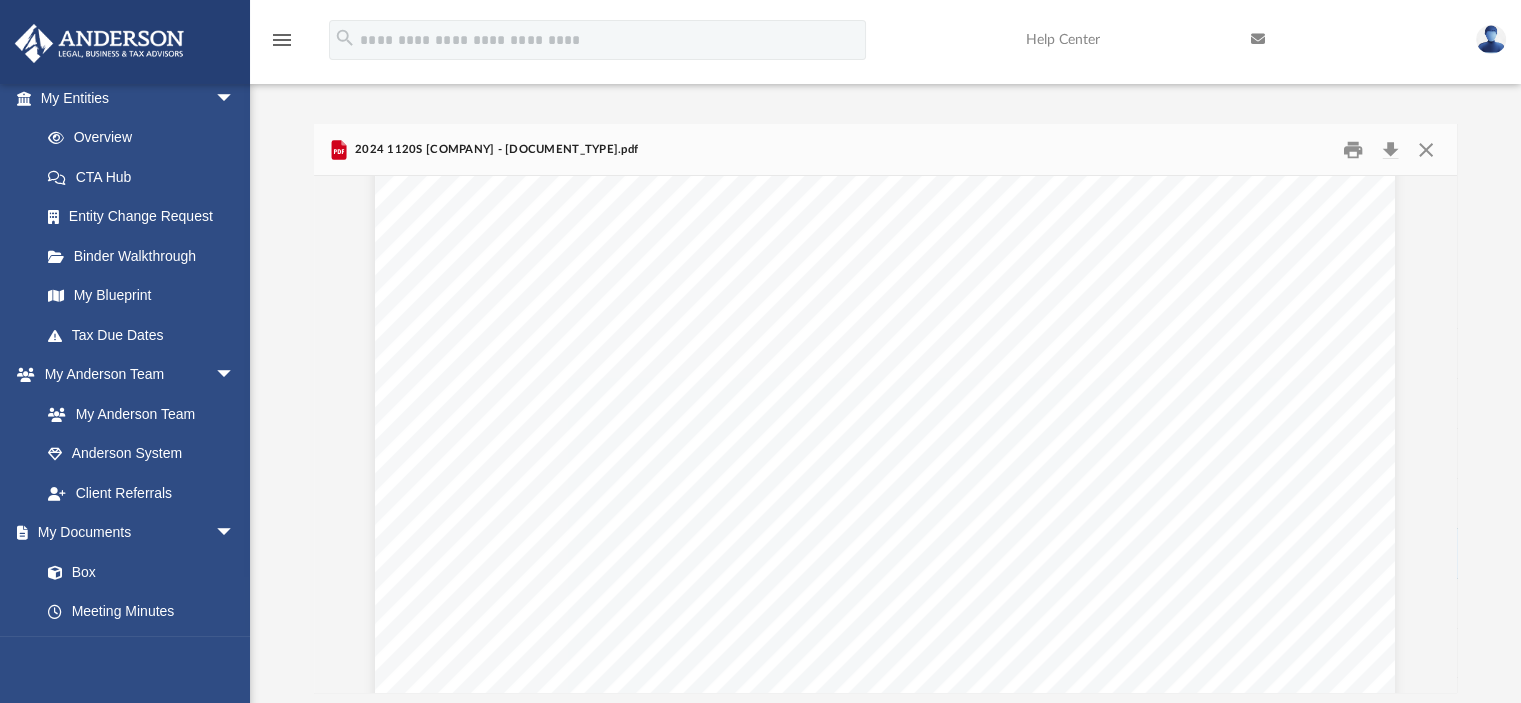 scroll, scrollTop: 3533, scrollLeft: 0, axis: vertical 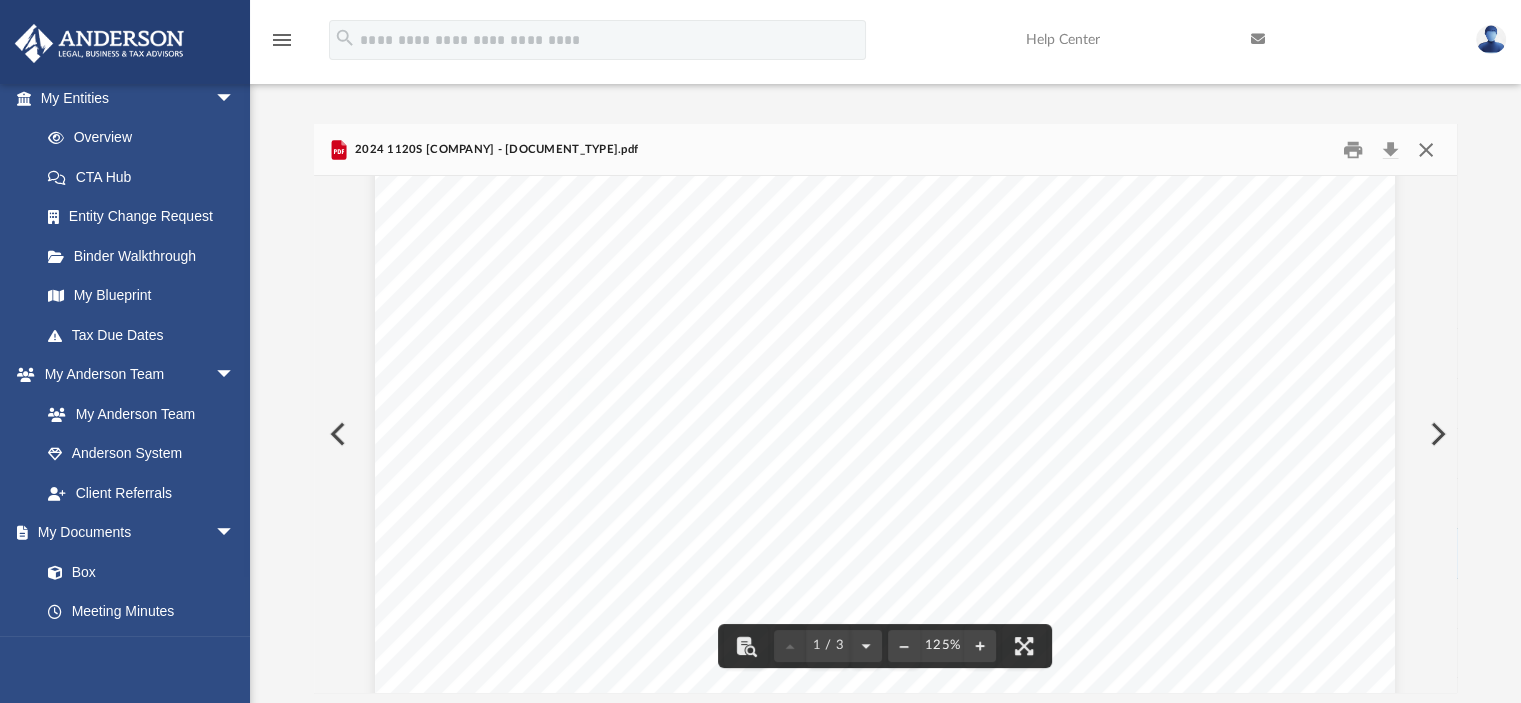 click at bounding box center [1426, 149] 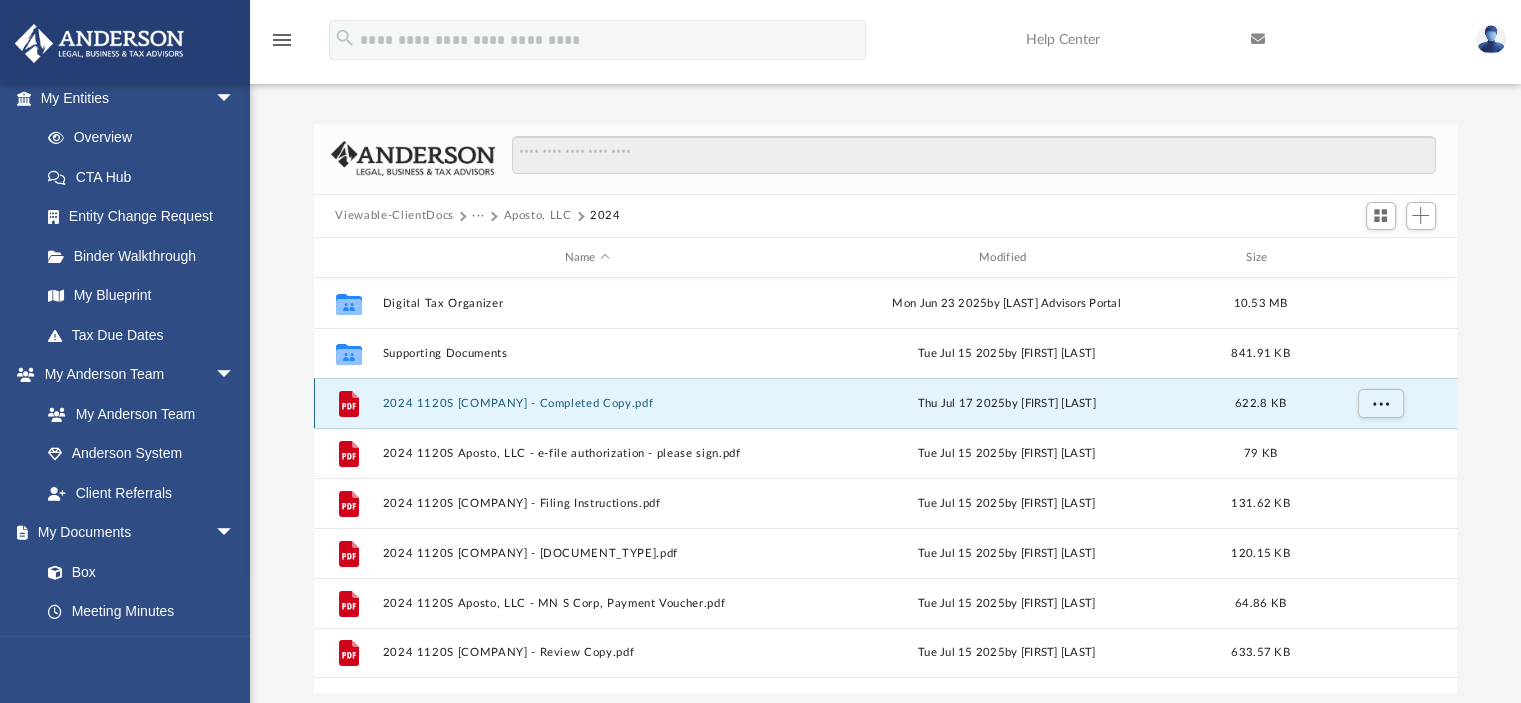 click on "2024 1120S [COMPANY] - Completed Copy.pdf" at bounding box center (587, 403) 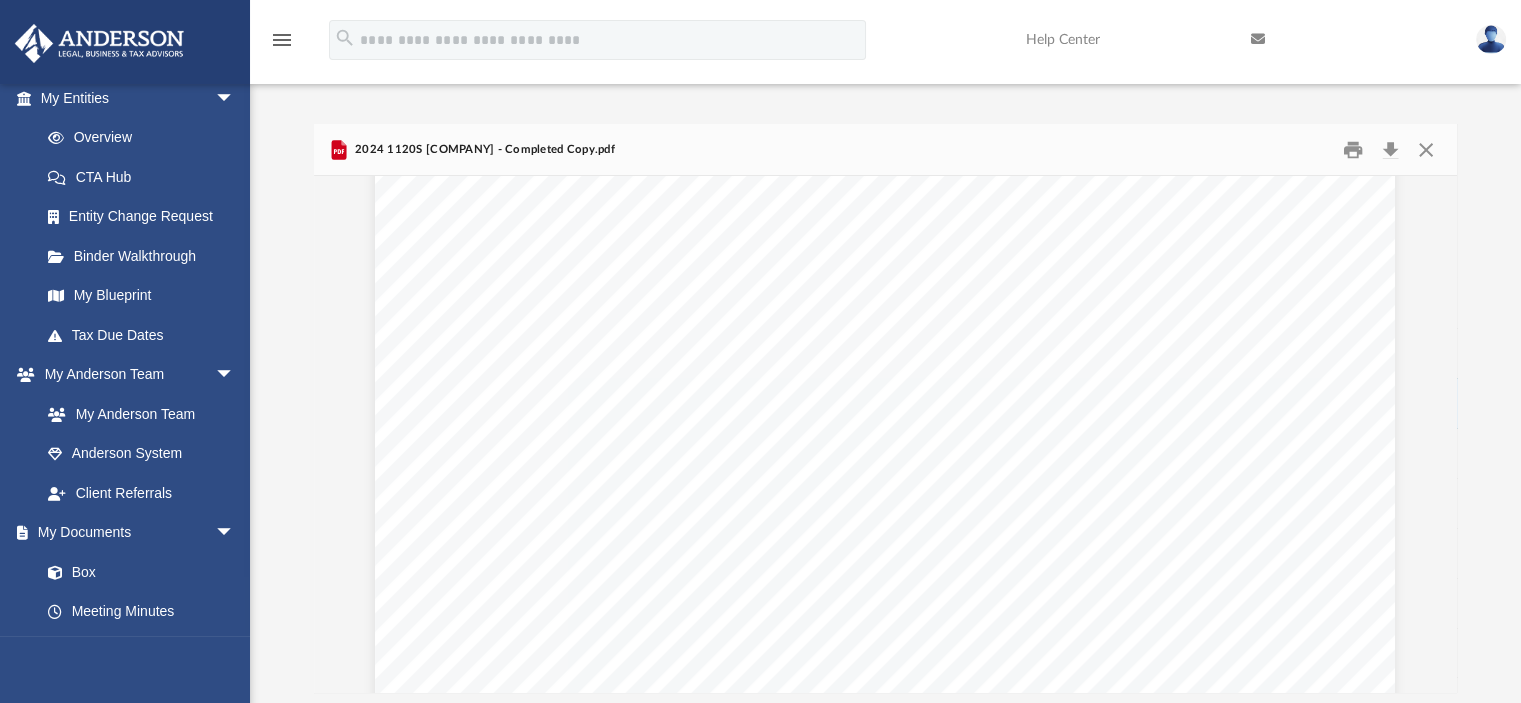 scroll, scrollTop: 89798, scrollLeft: 0, axis: vertical 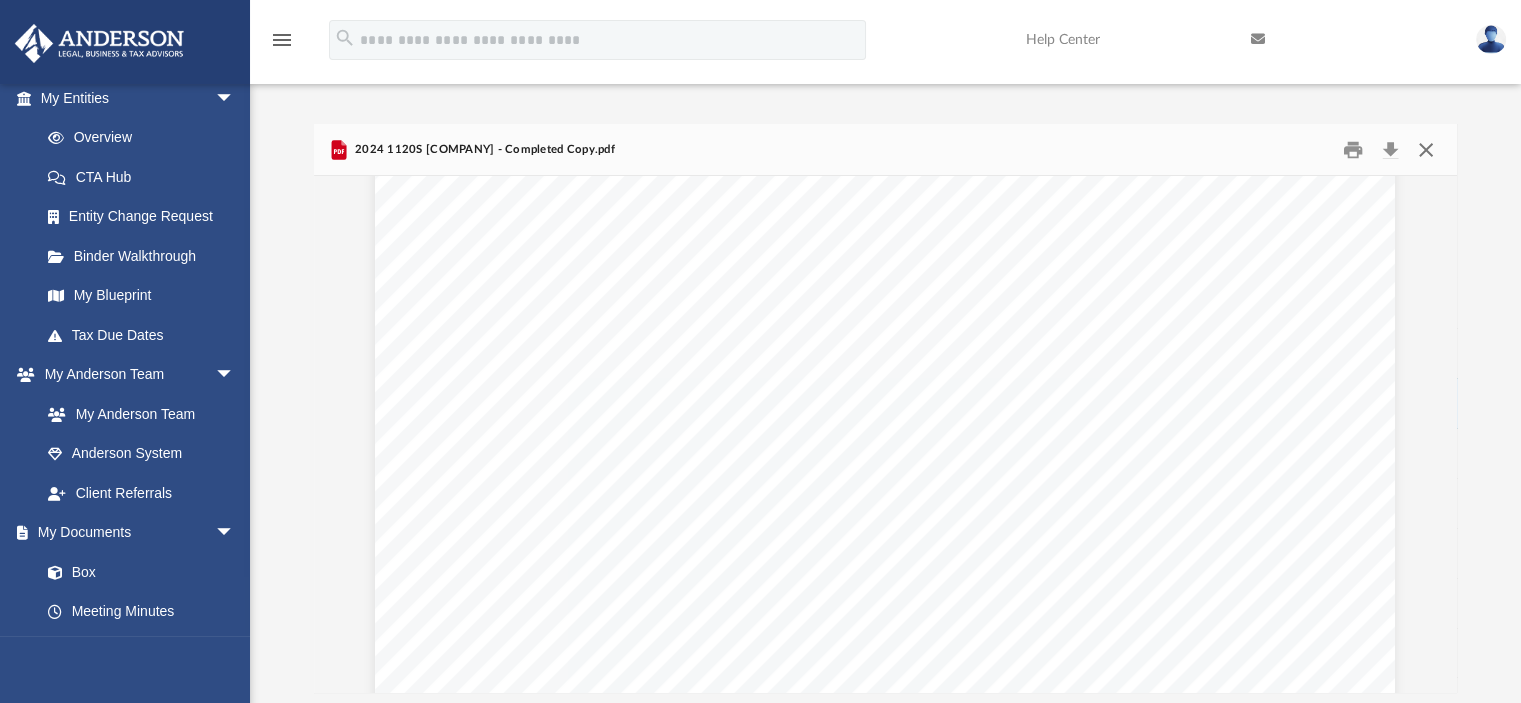 click at bounding box center (1426, 149) 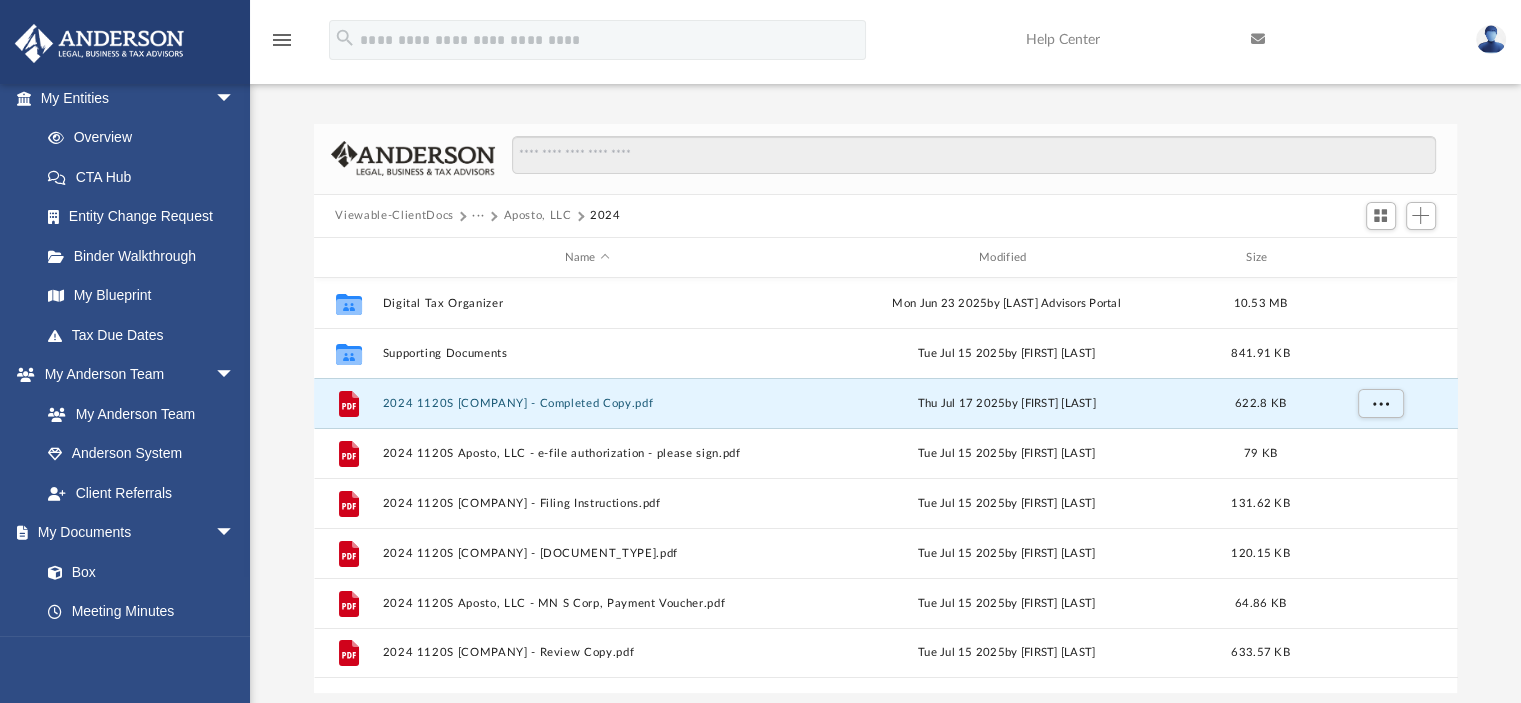 click on "···" at bounding box center [478, 216] 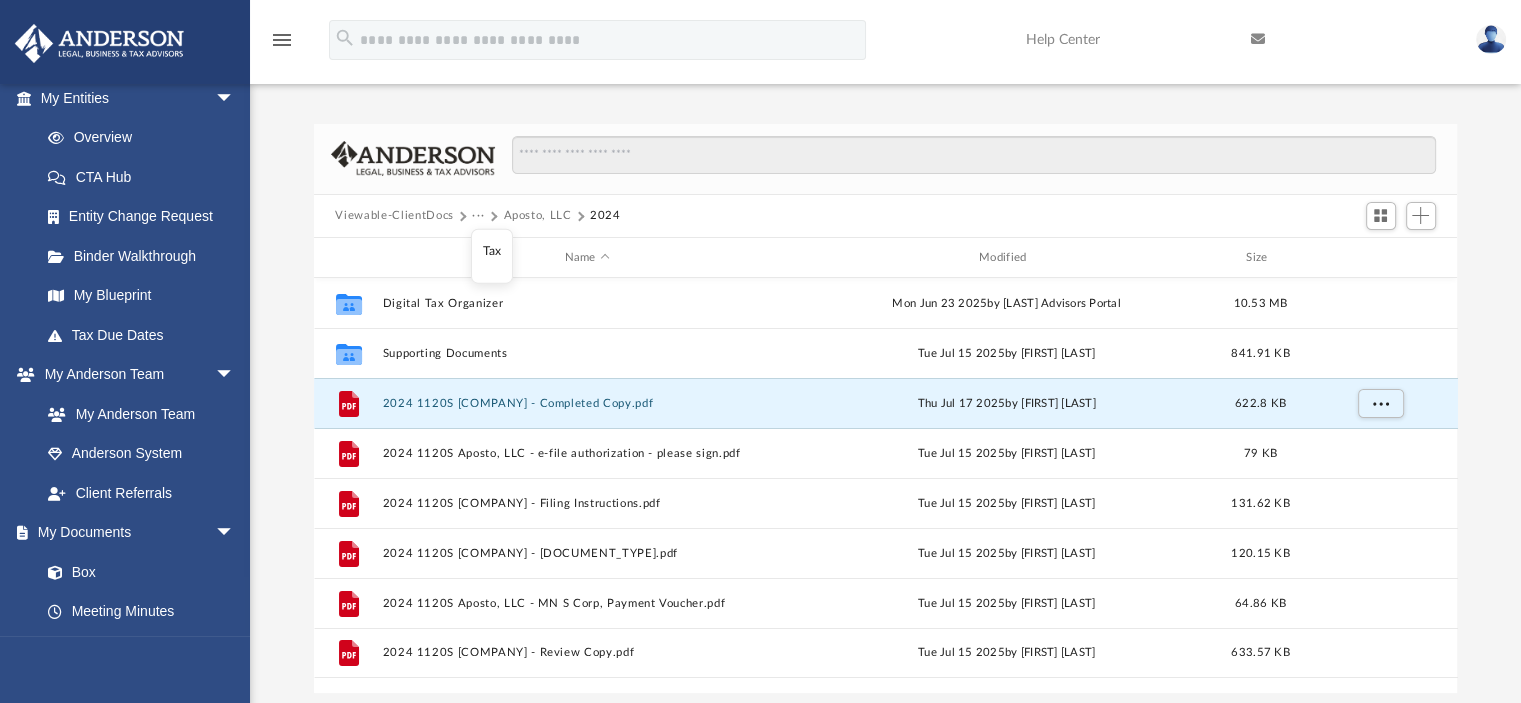 click on "Tax" at bounding box center [491, 250] 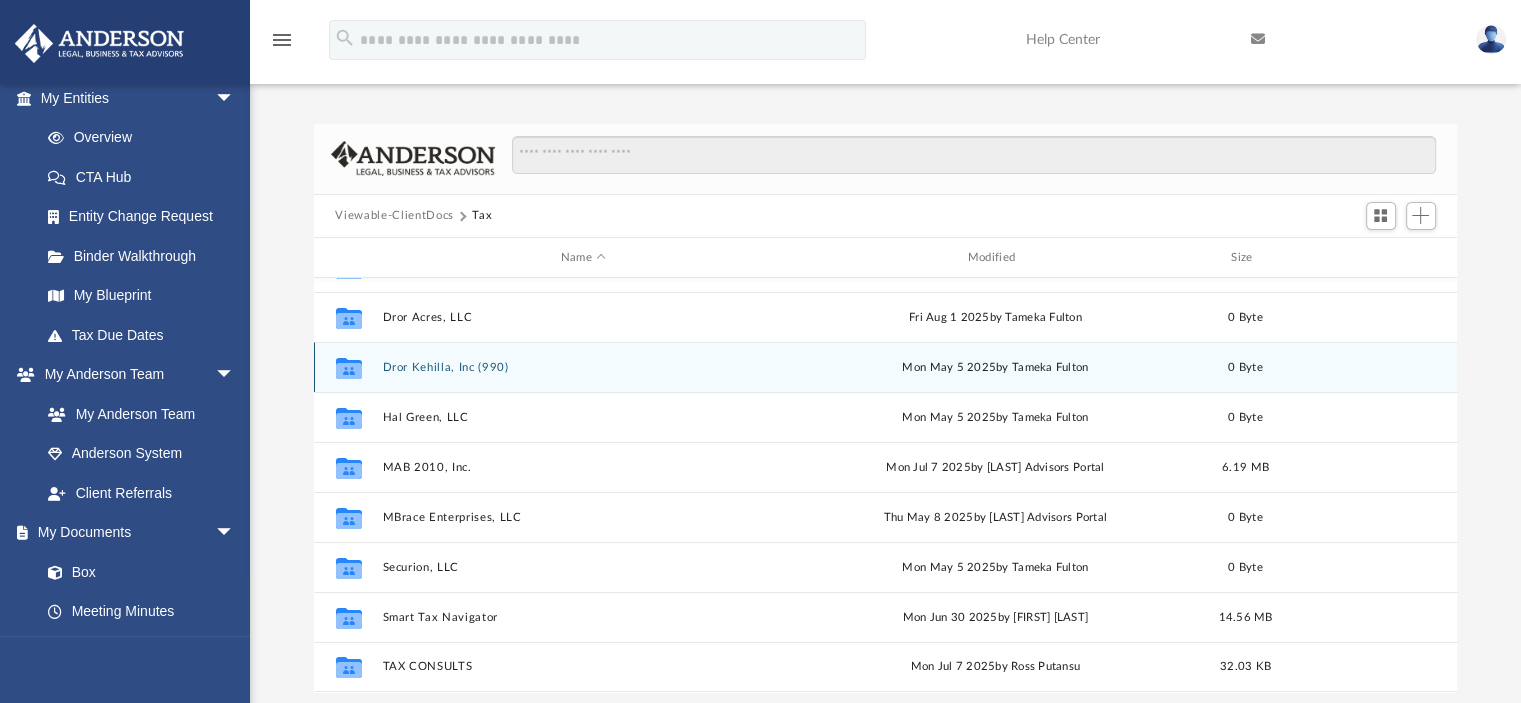 scroll, scrollTop: 0, scrollLeft: 0, axis: both 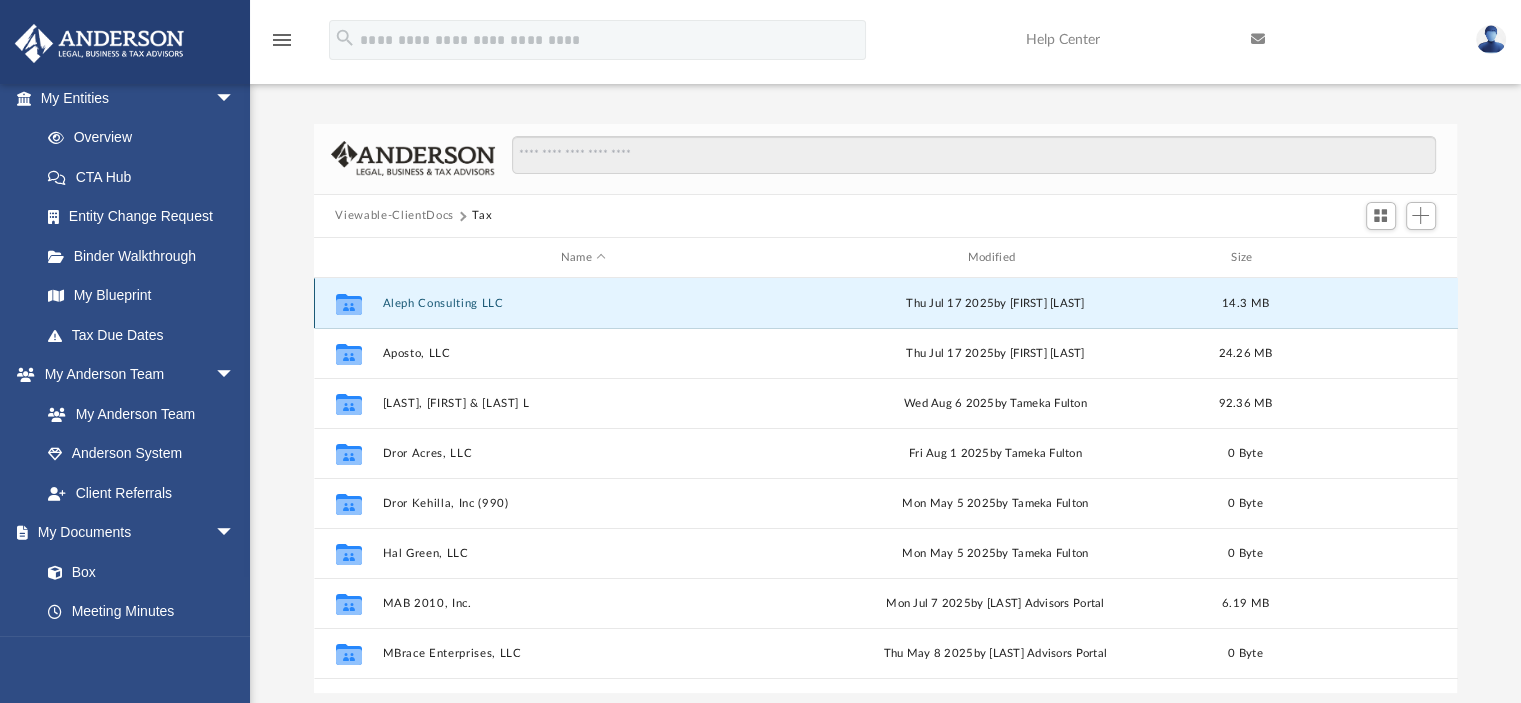 click on "Aleph Consulting LLC" at bounding box center [583, 303] 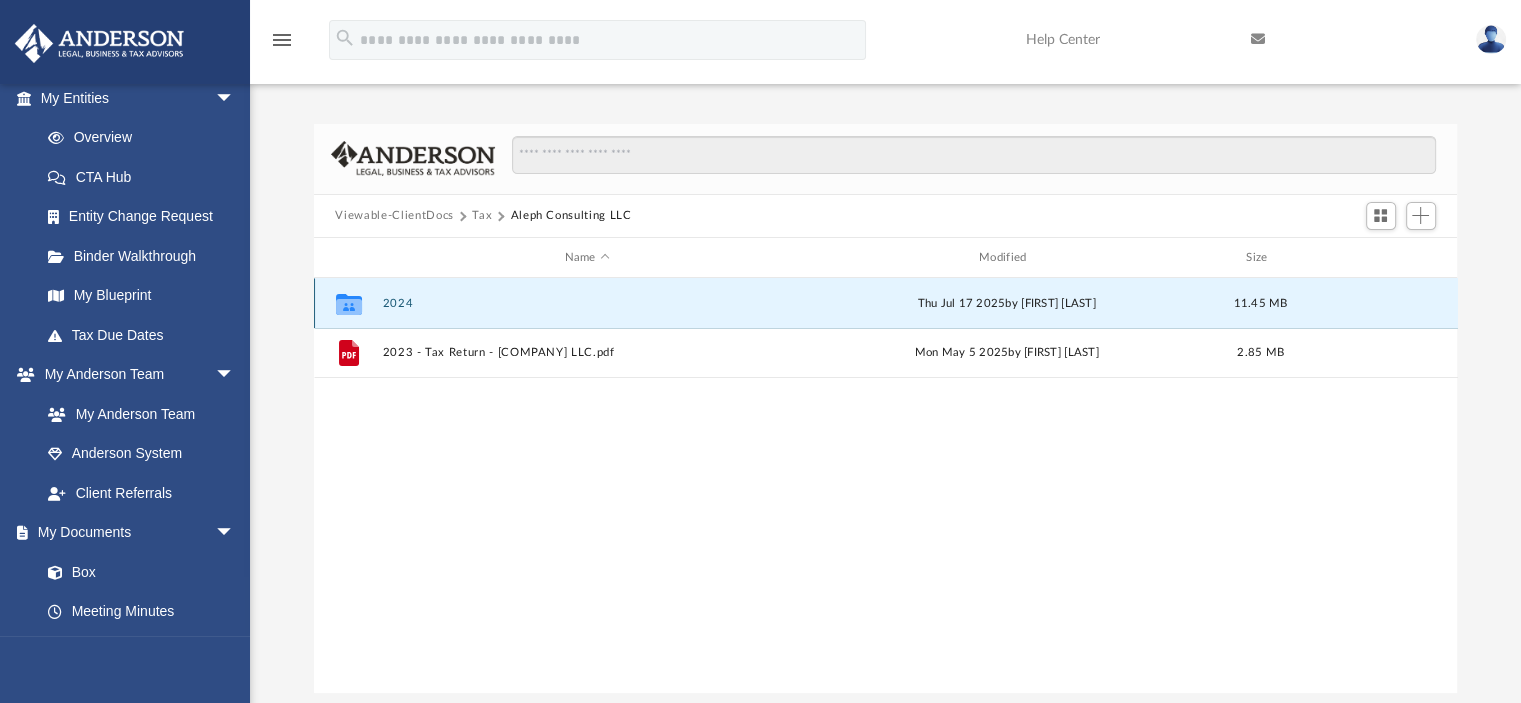 click on "2024" at bounding box center (587, 303) 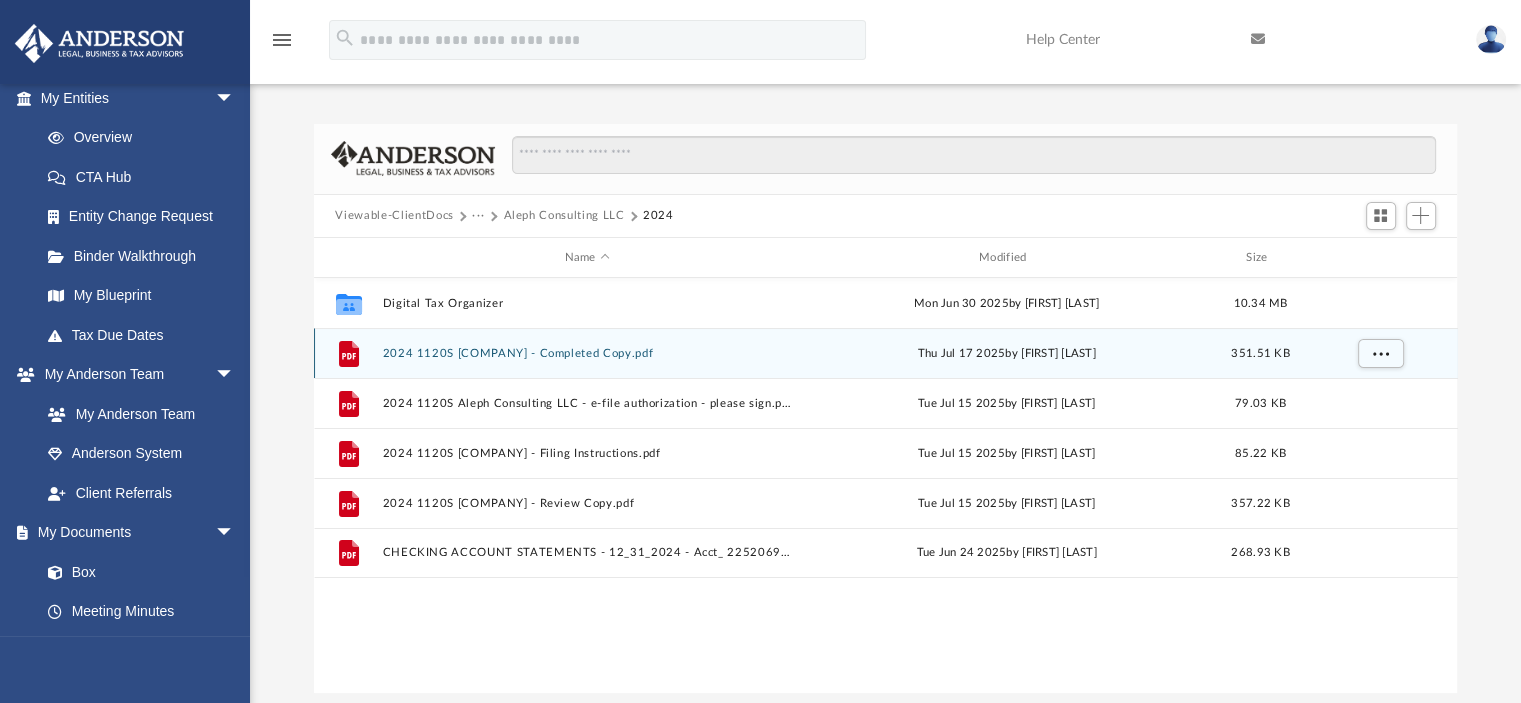 click on "2024 1120S [COMPANY] - Completed Copy.pdf" at bounding box center (587, 353) 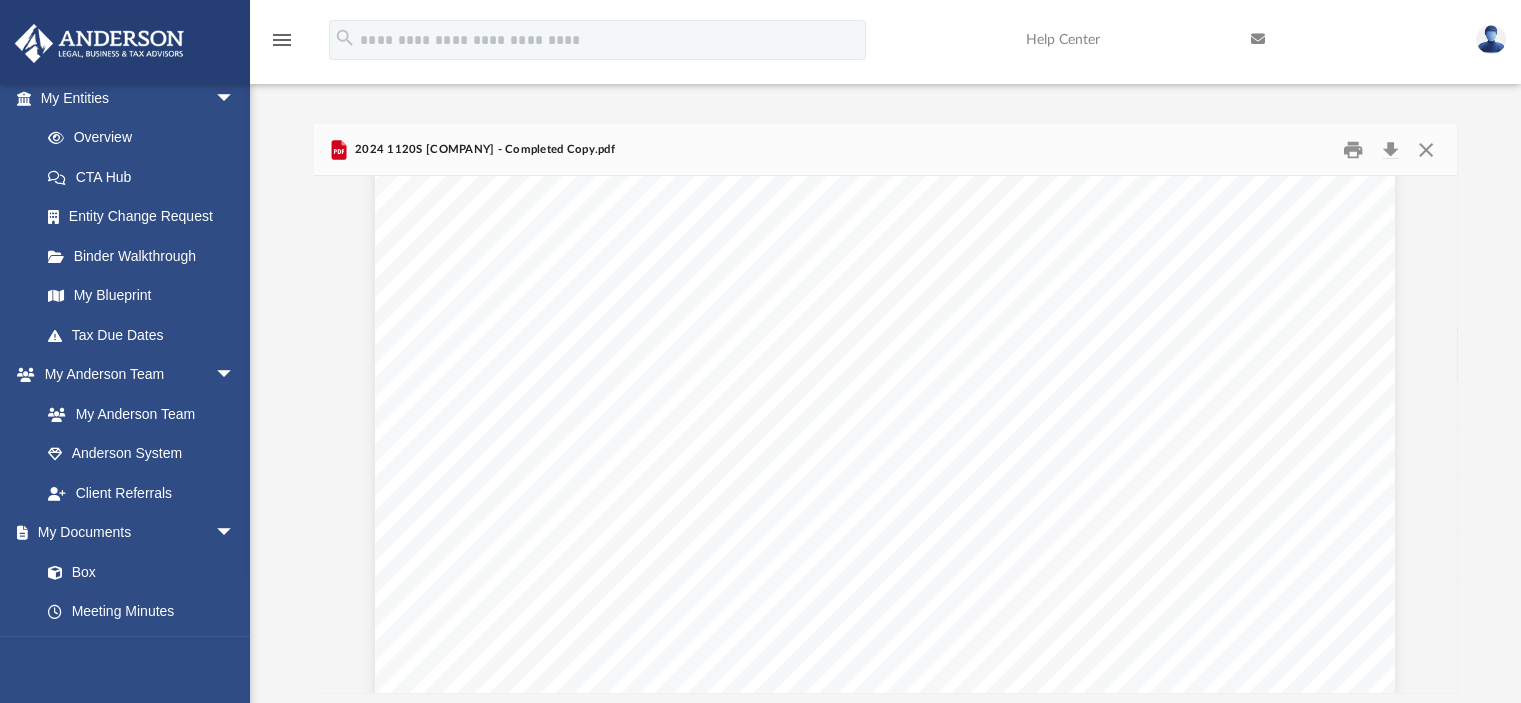 scroll, scrollTop: 38633, scrollLeft: 0, axis: vertical 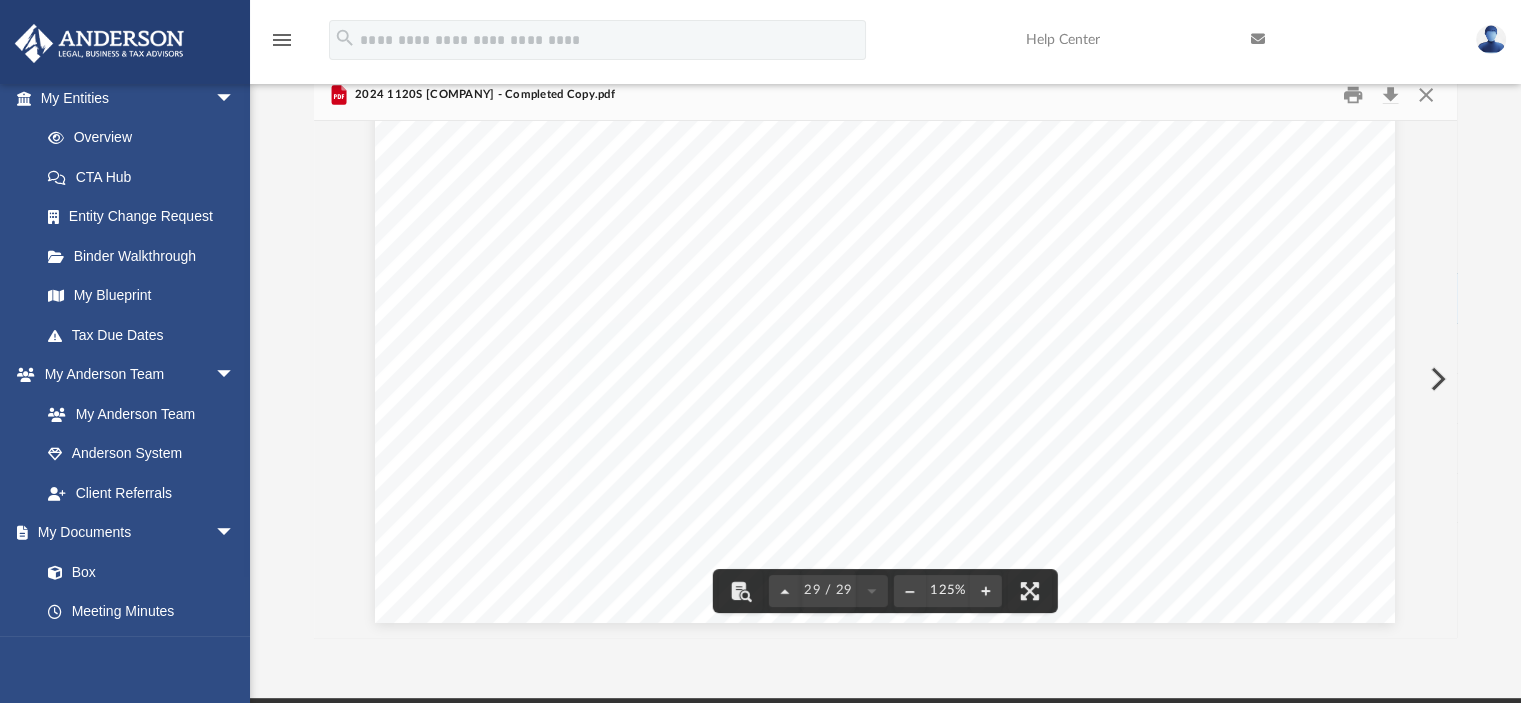 click at bounding box center [1436, 379] 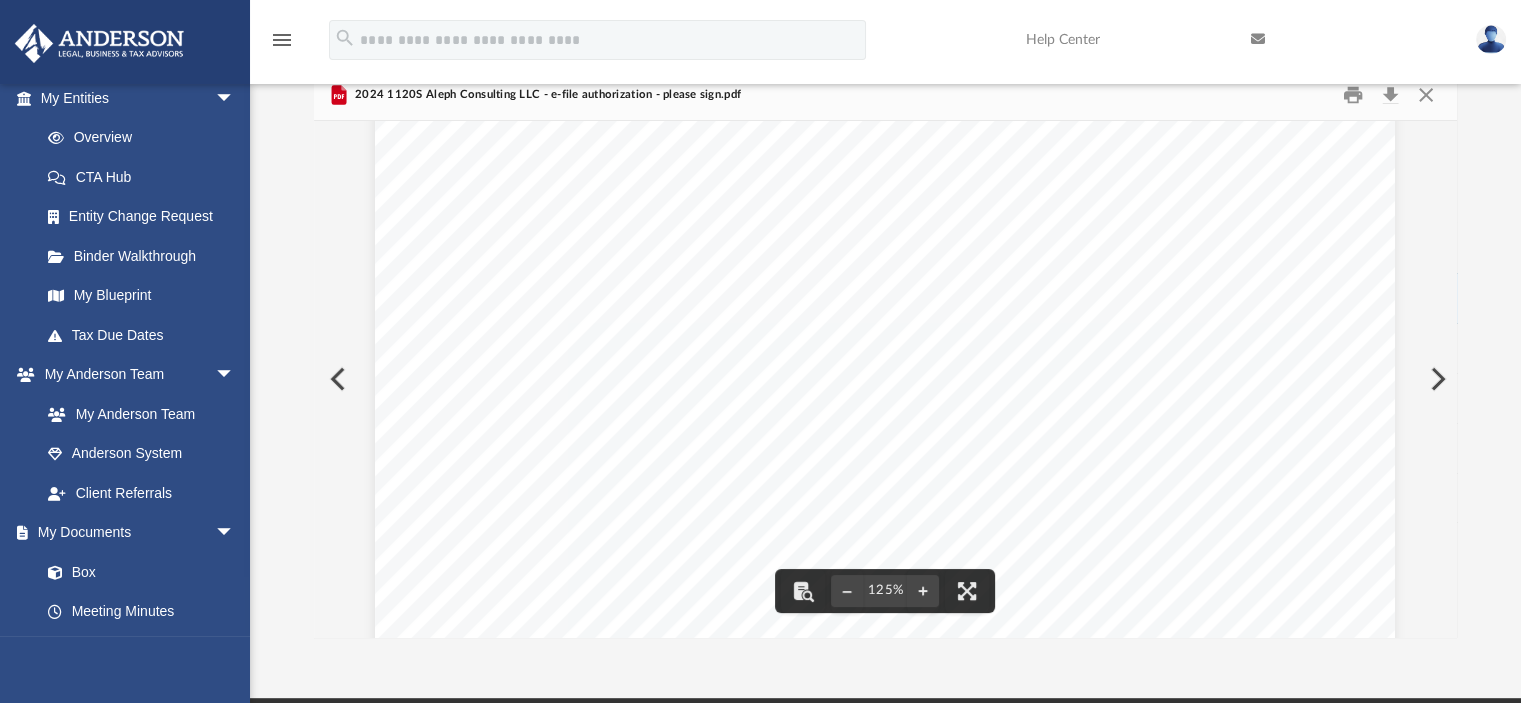 scroll, scrollTop: 833, scrollLeft: 0, axis: vertical 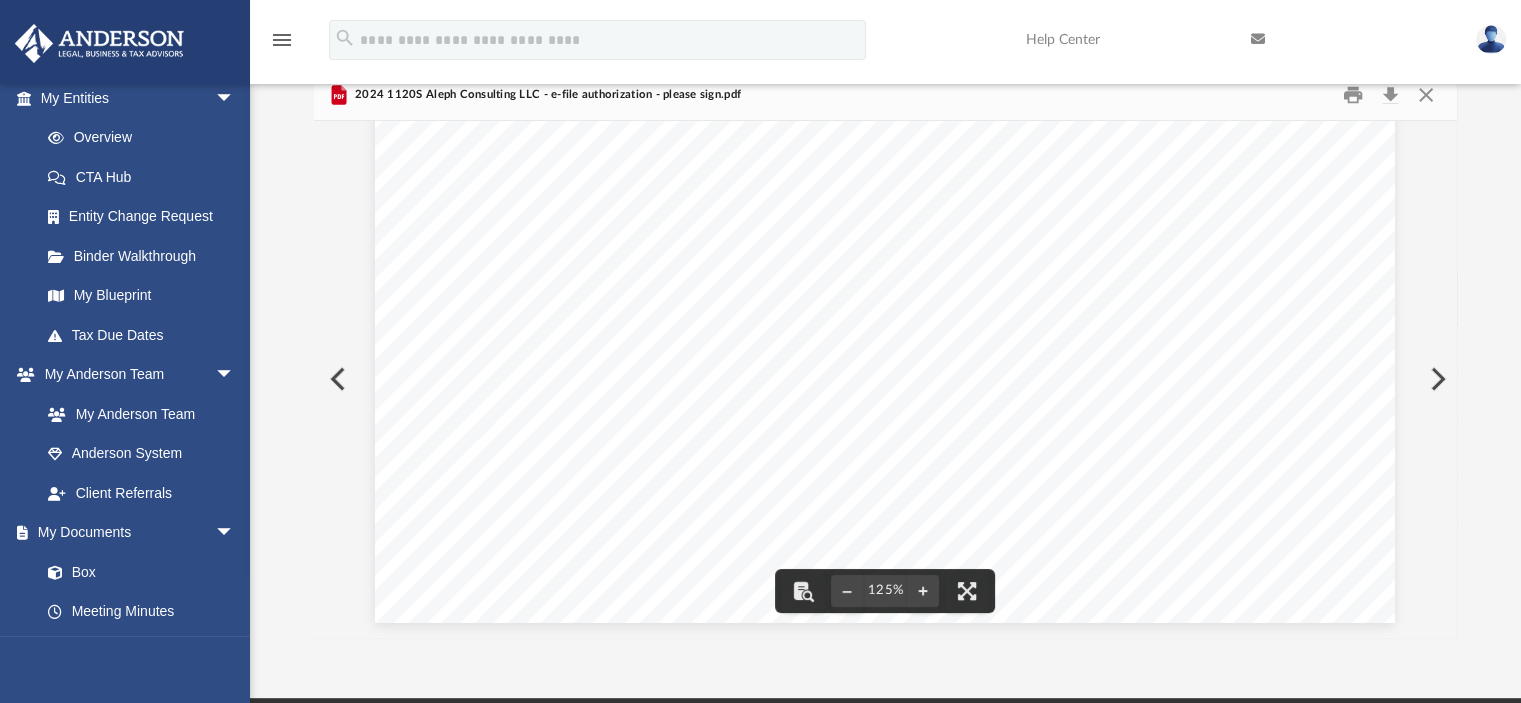 click at bounding box center [1436, 379] 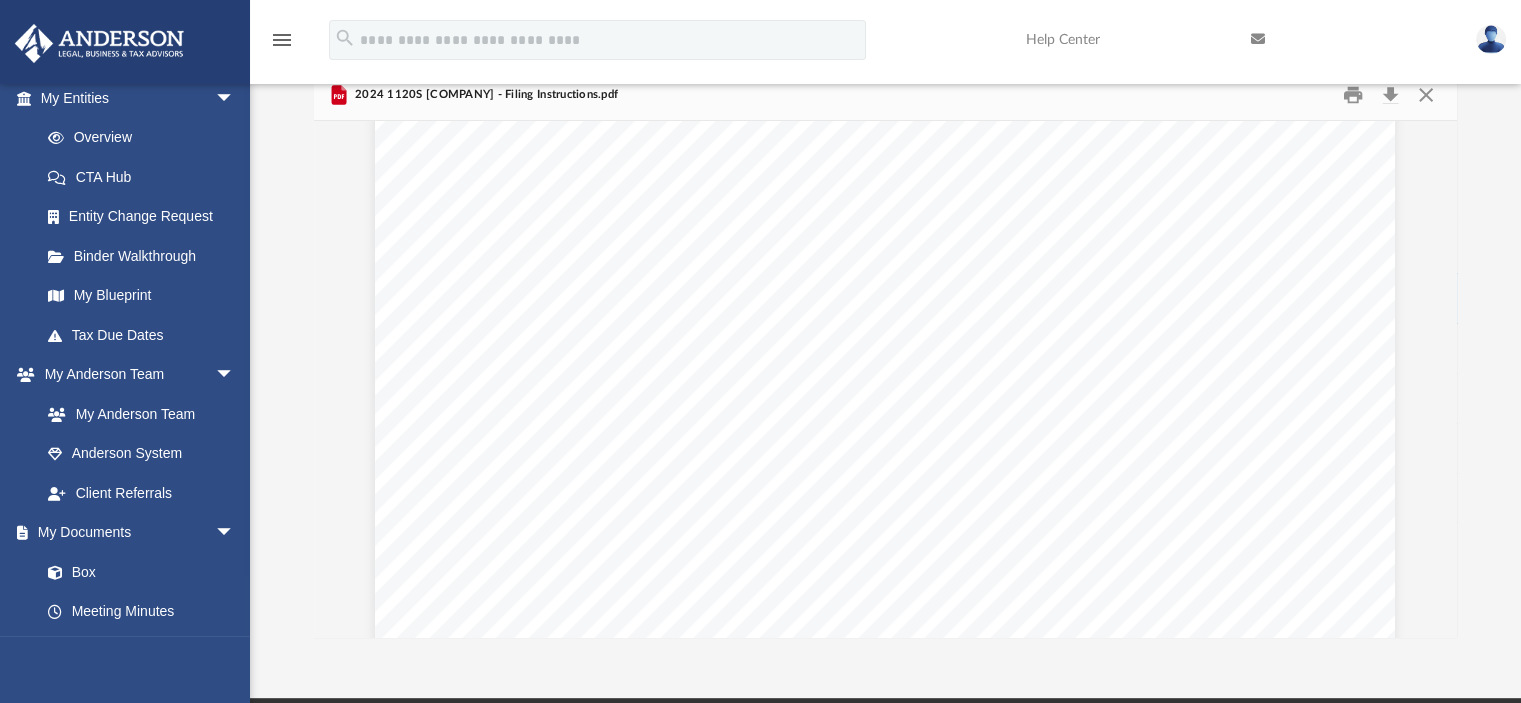 scroll, scrollTop: 3134, scrollLeft: 0, axis: vertical 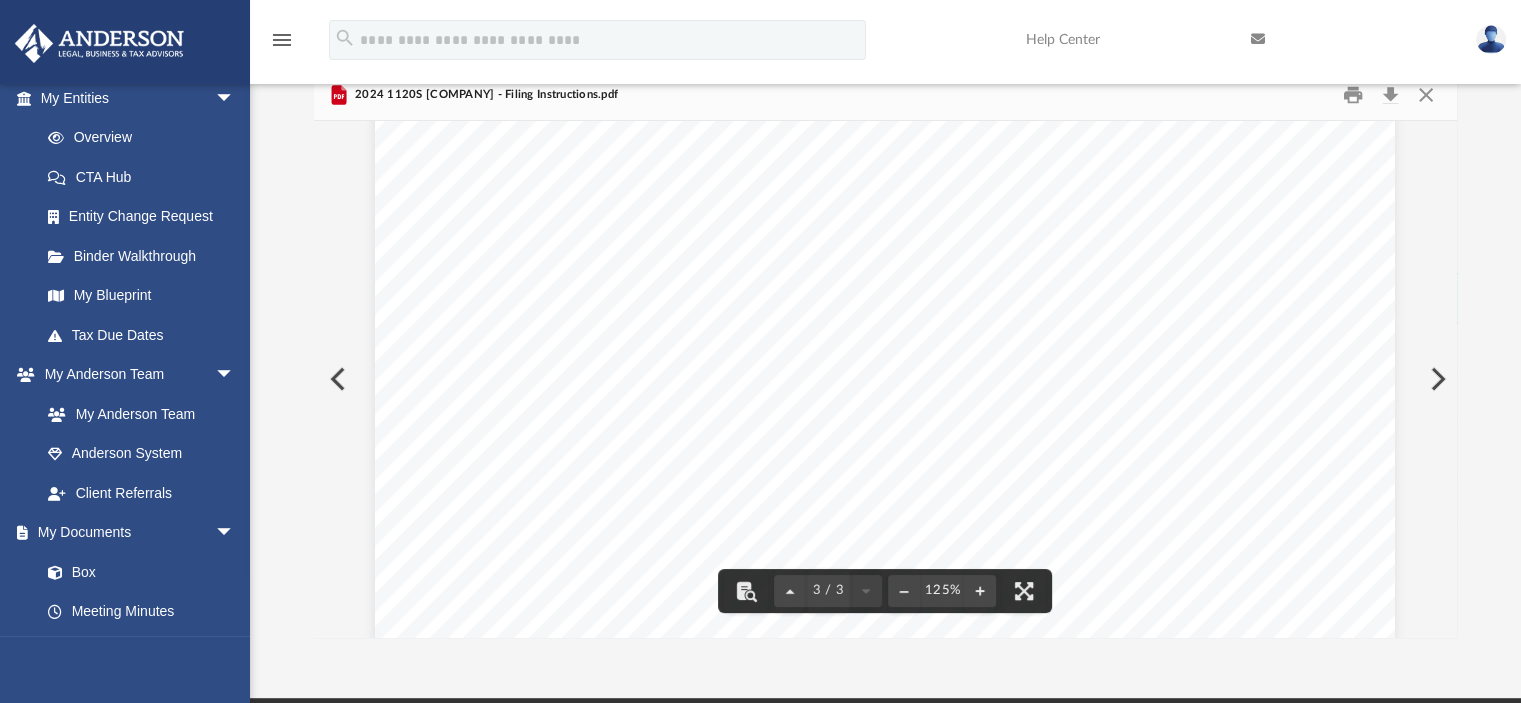 click at bounding box center (1436, 379) 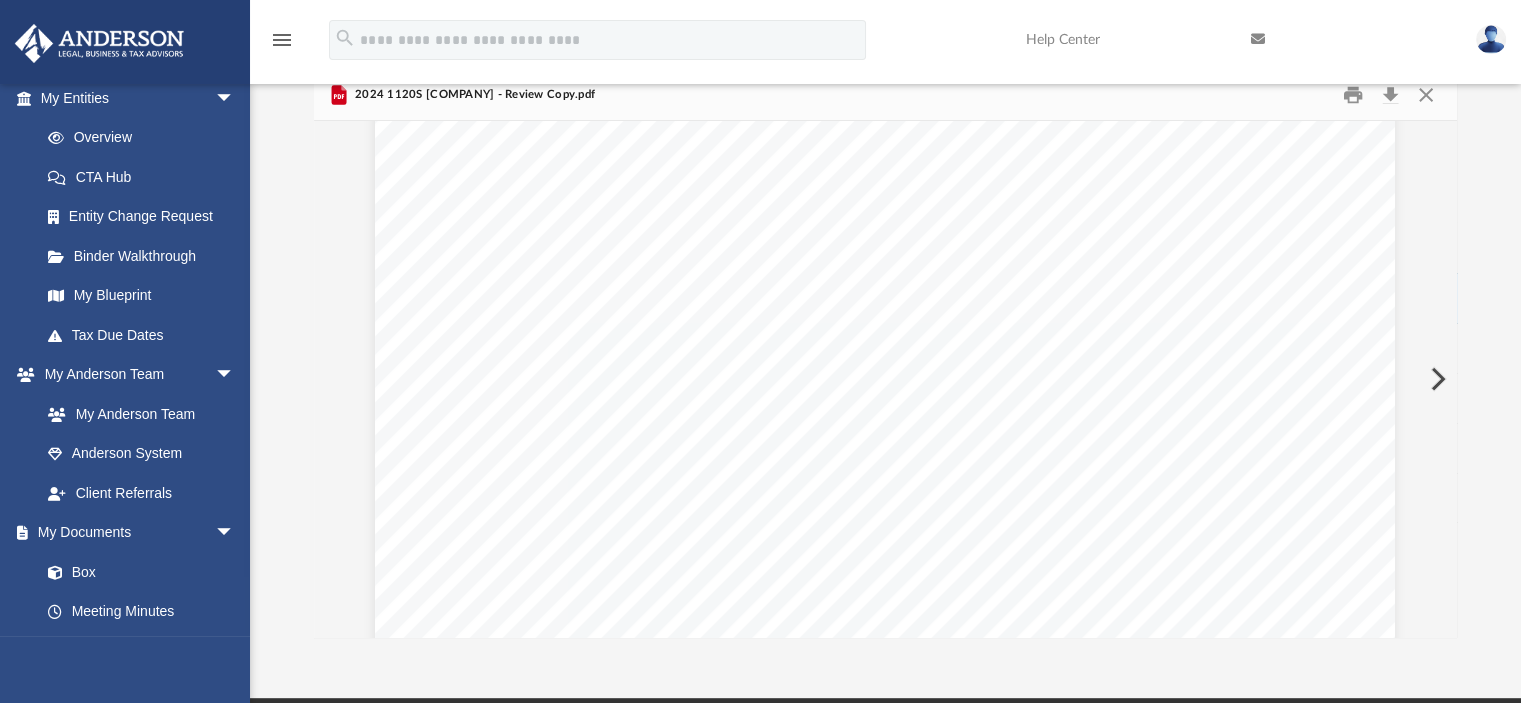 scroll, scrollTop: 38633, scrollLeft: 0, axis: vertical 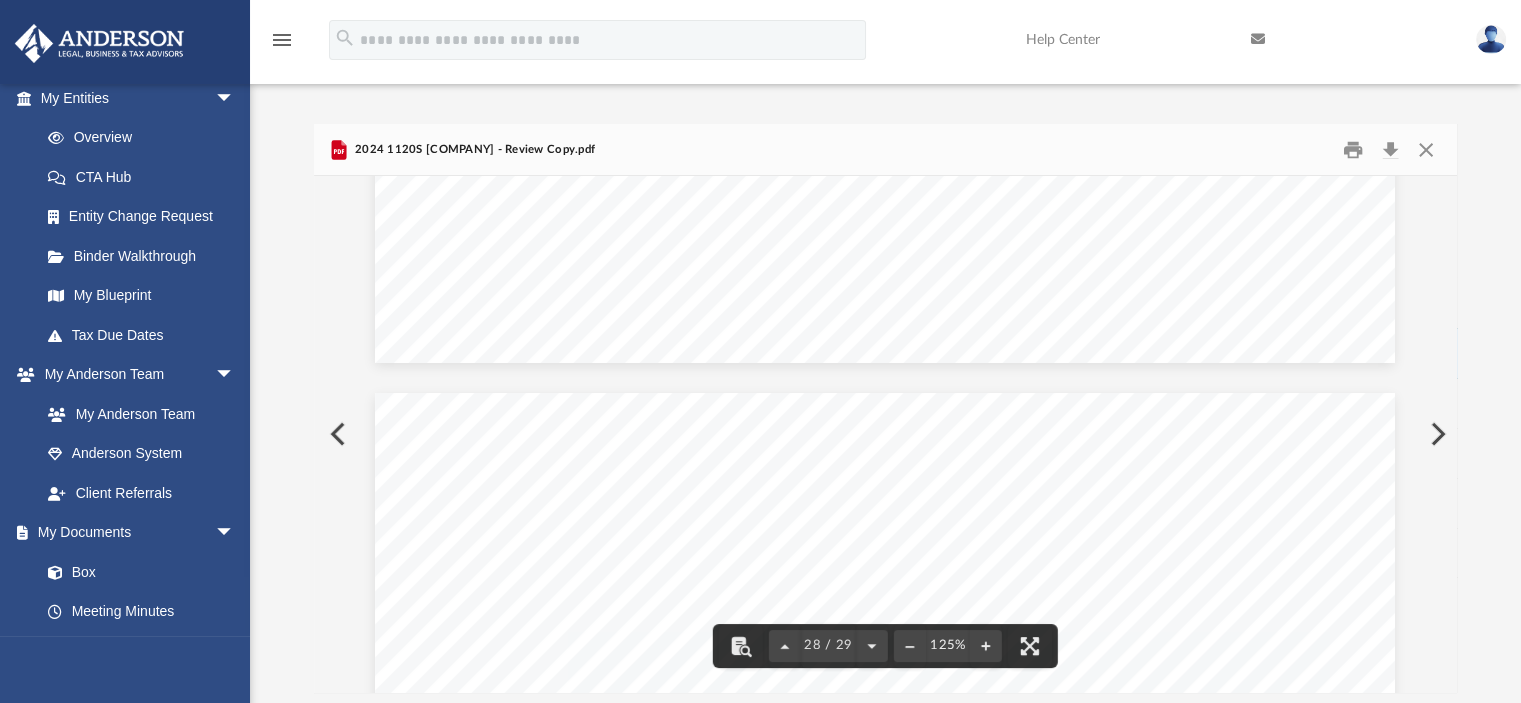 click at bounding box center [1436, 434] 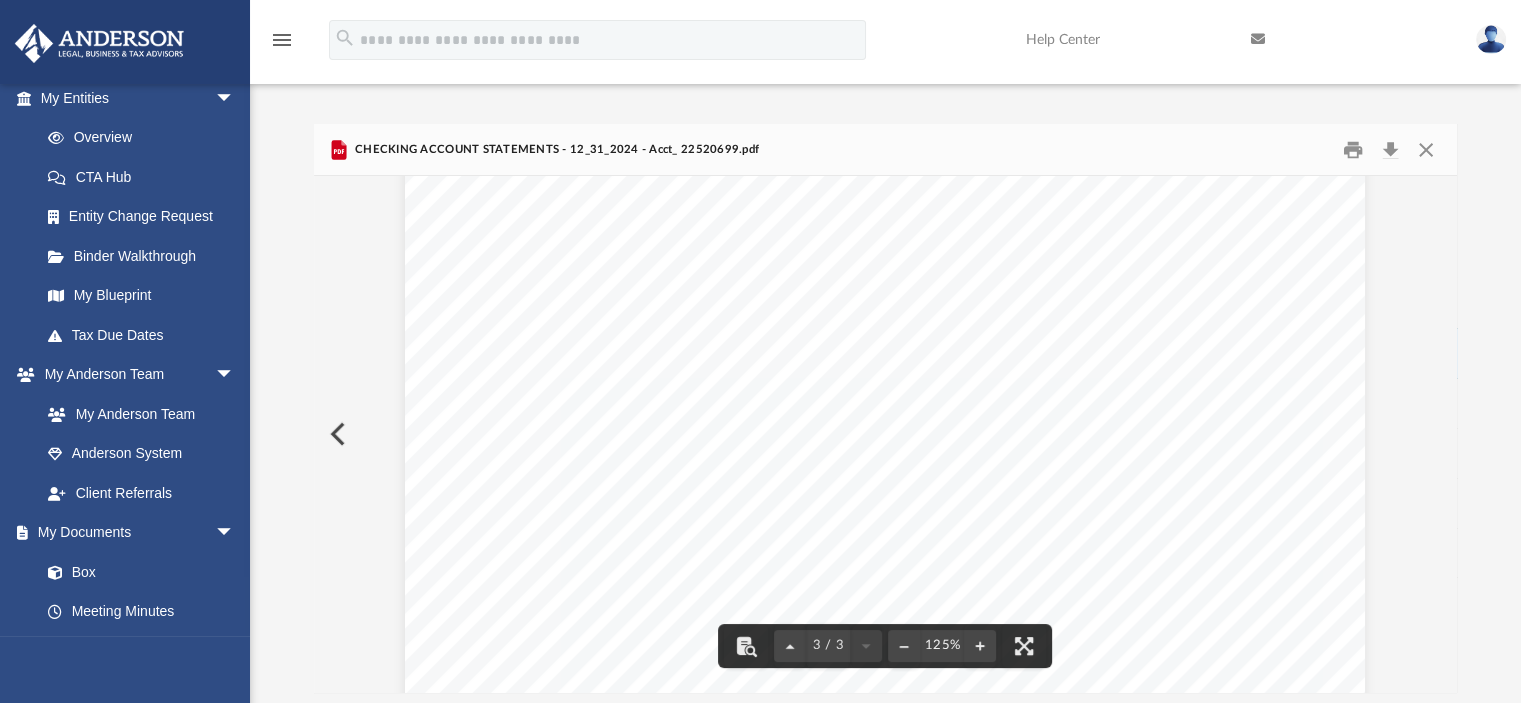 scroll, scrollTop: 3413, scrollLeft: 0, axis: vertical 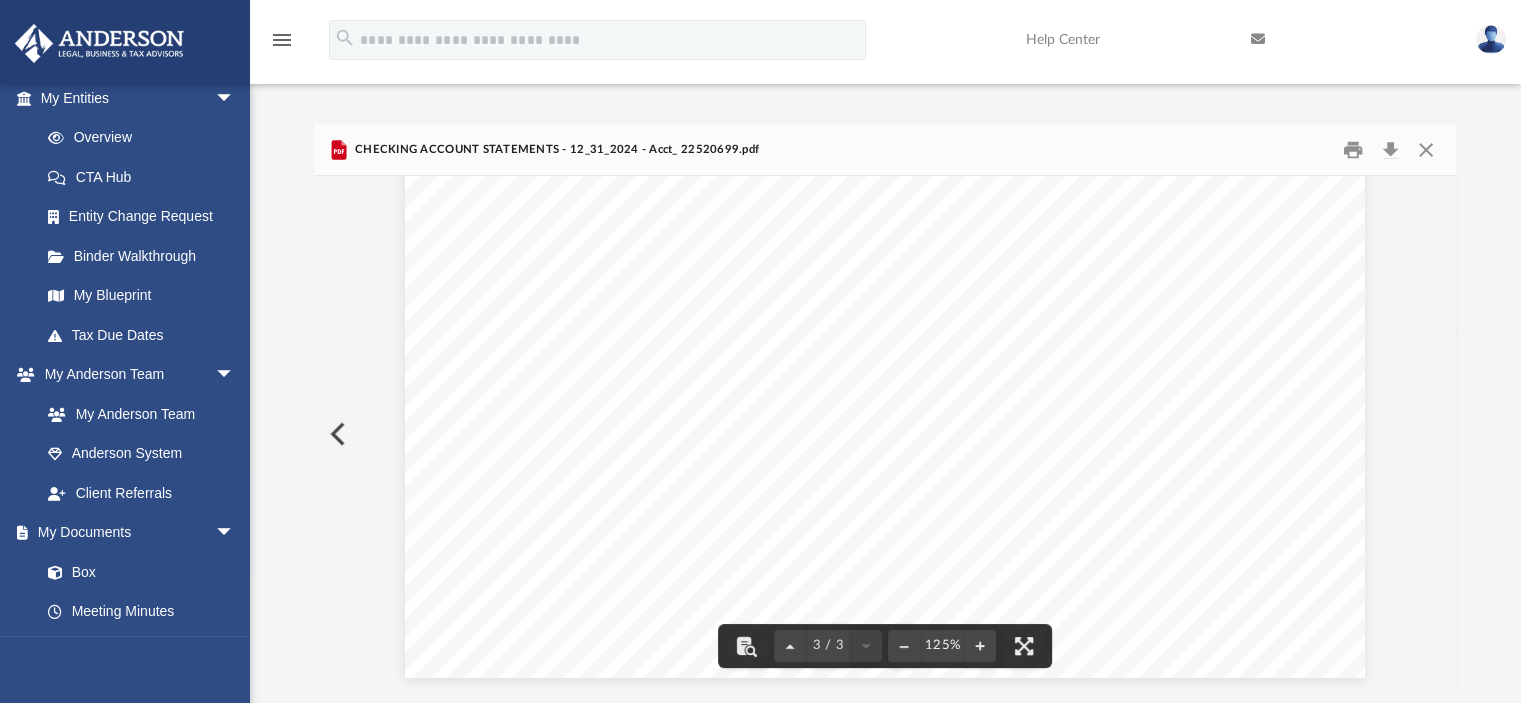 click at bounding box center [886, -1272] 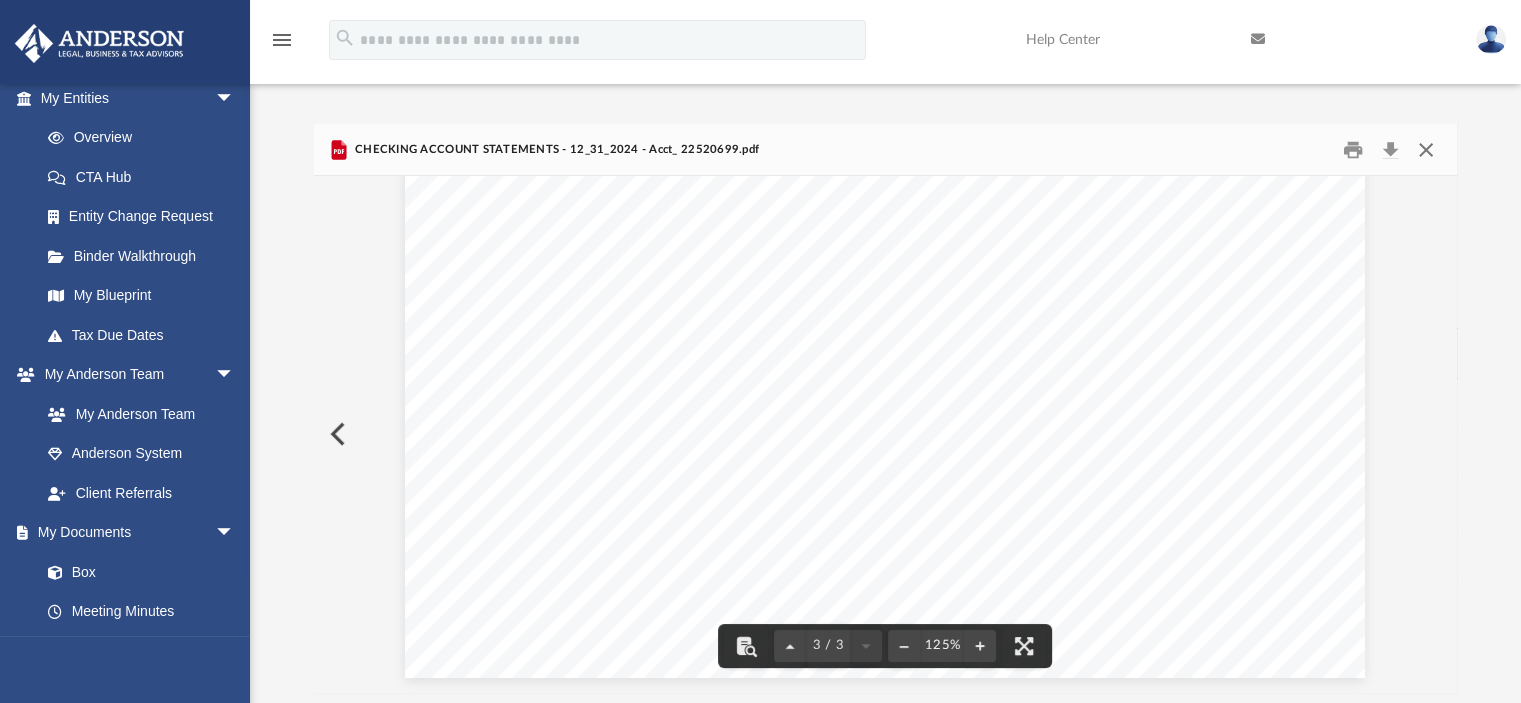 click at bounding box center (1426, 149) 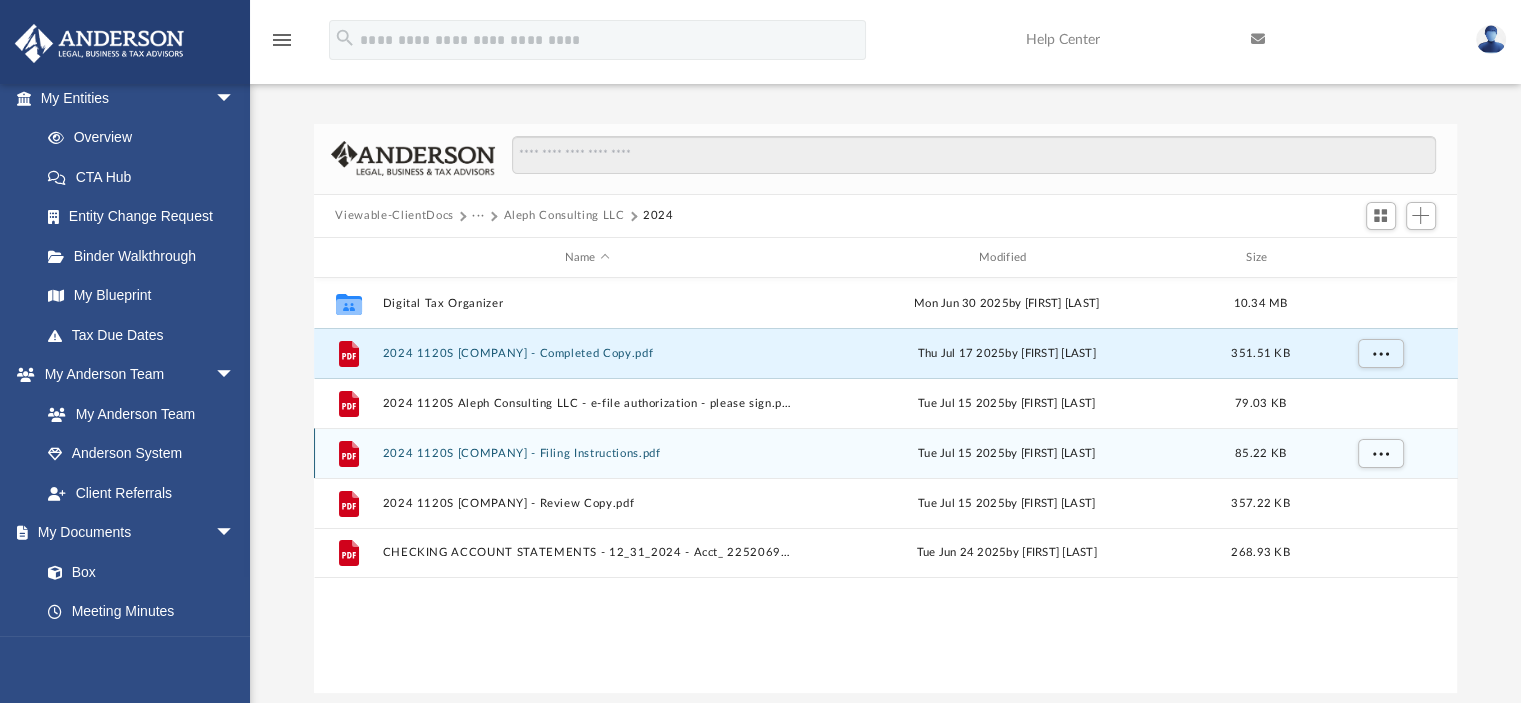 click on "2024 1120S [COMPANY] - Filing Instructions.pdf" at bounding box center (587, 453) 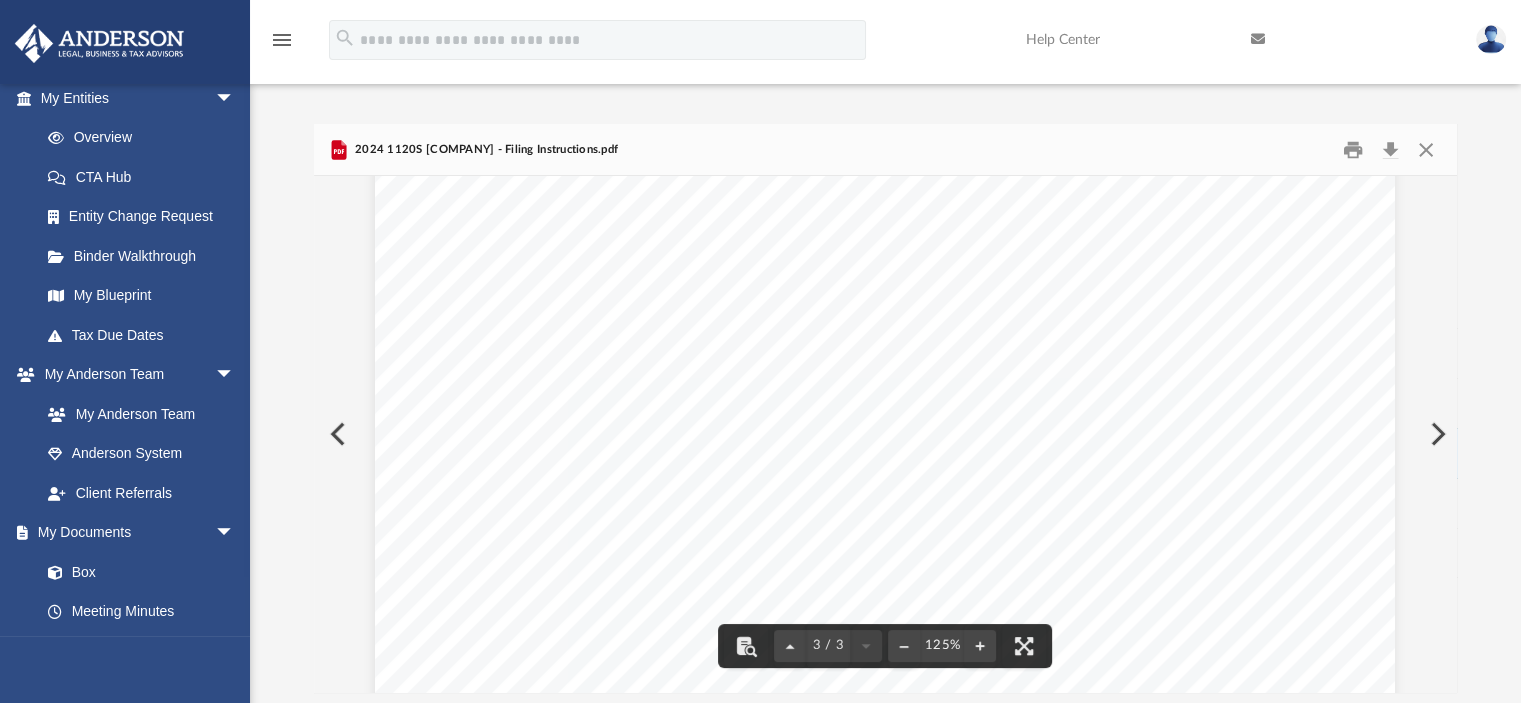 scroll, scrollTop: 3533, scrollLeft: 0, axis: vertical 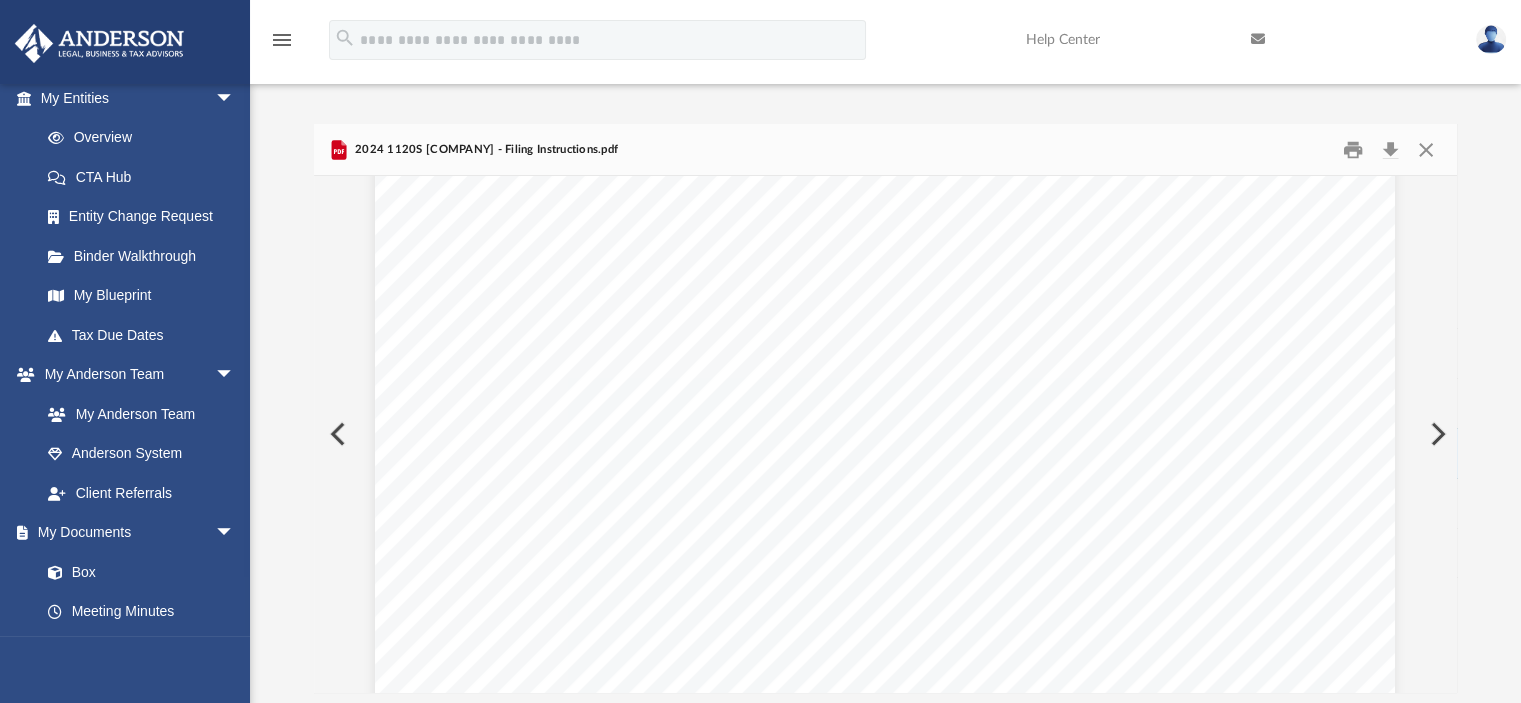 click at bounding box center (1436, 434) 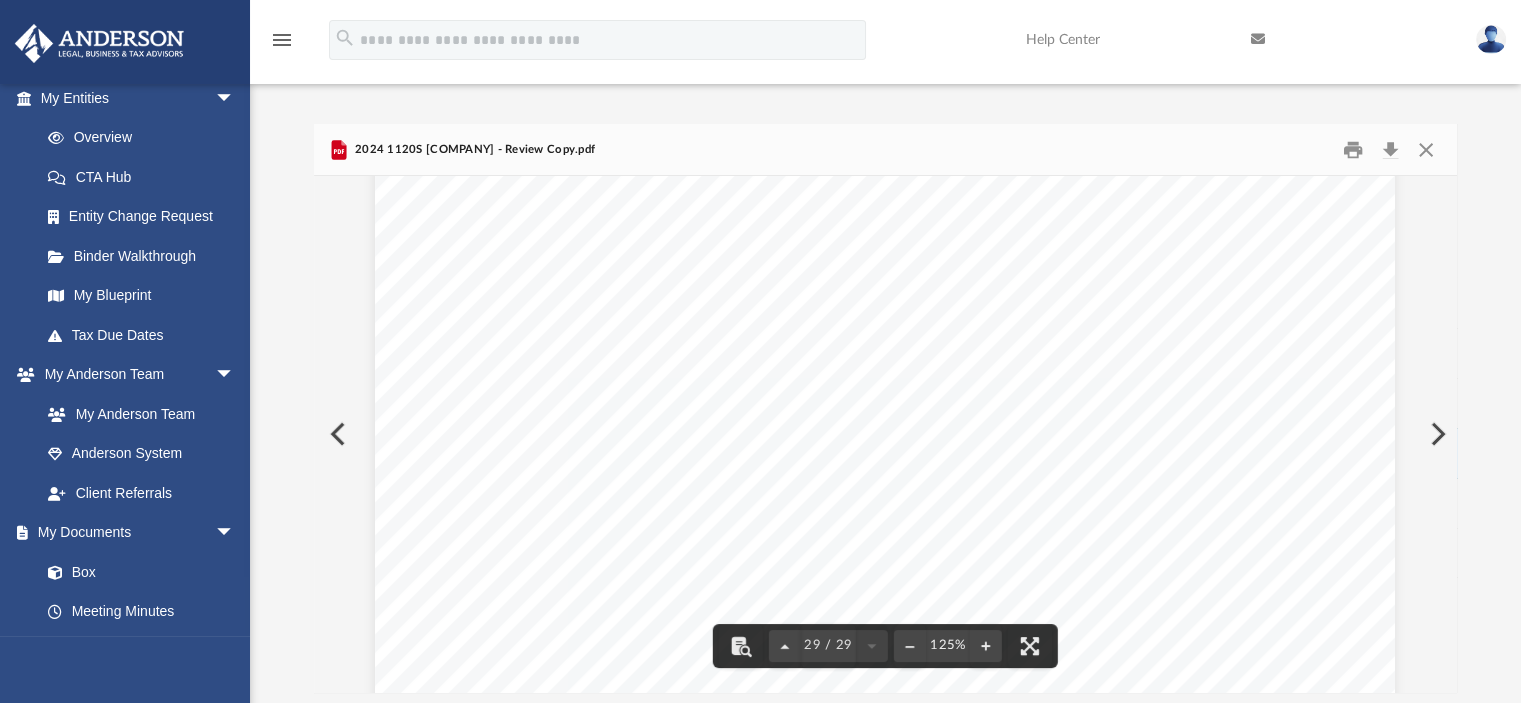 scroll, scrollTop: 38633, scrollLeft: 0, axis: vertical 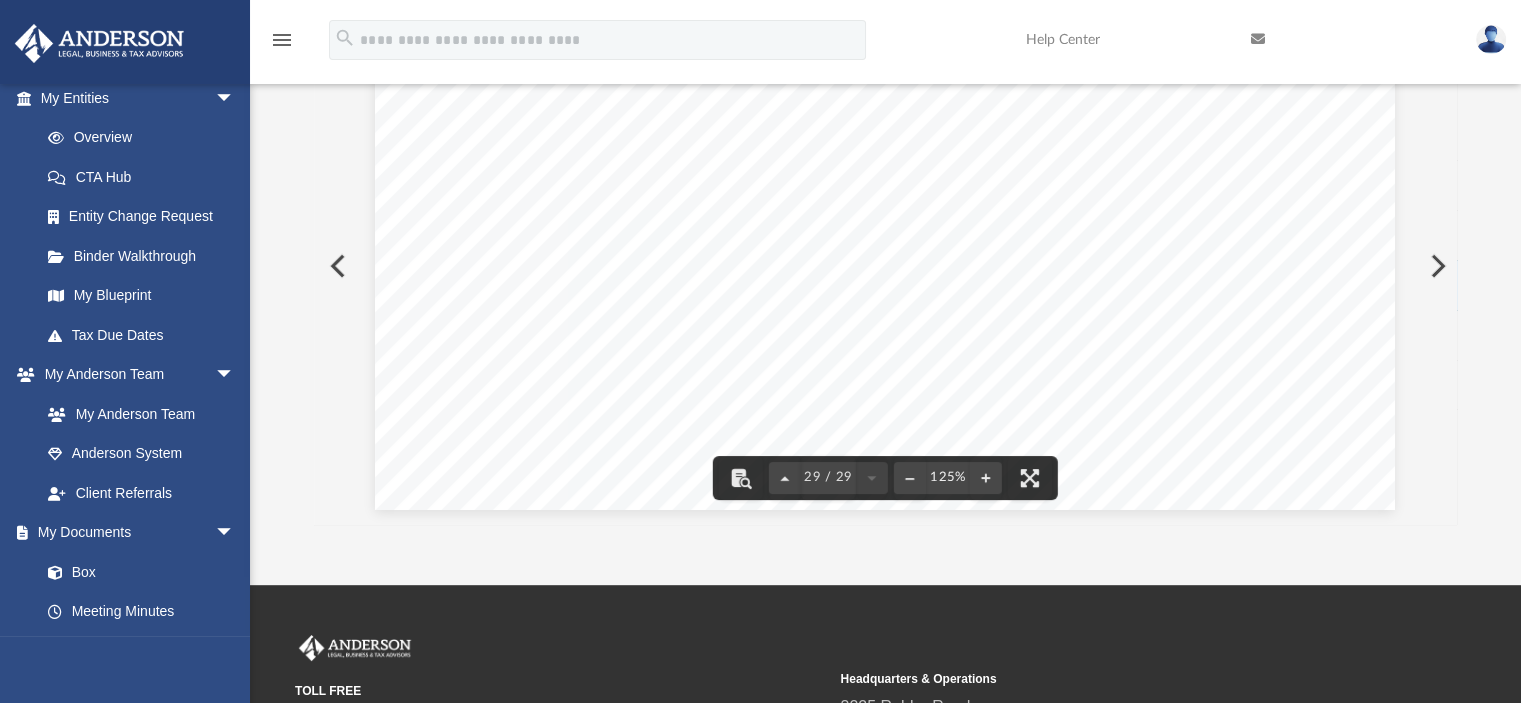 click at bounding box center (1436, 266) 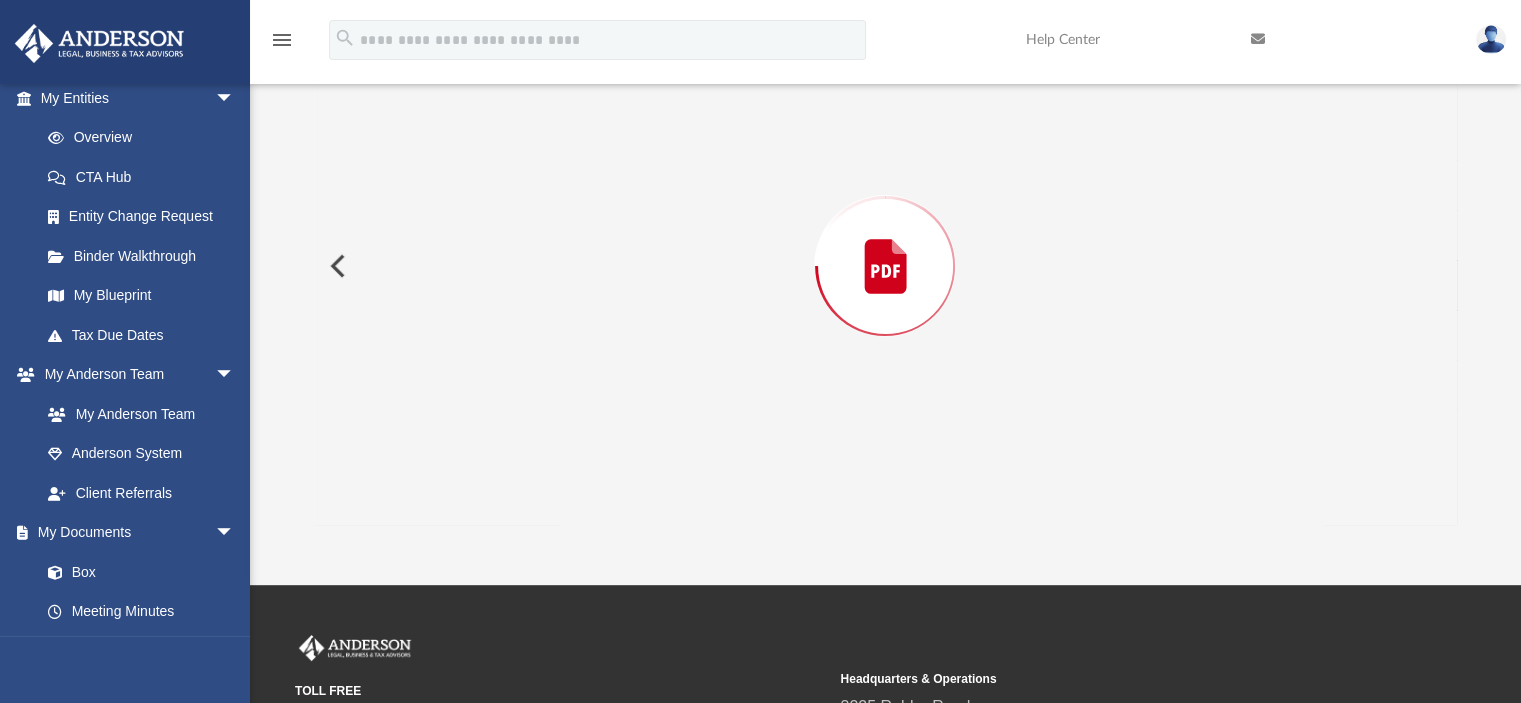 scroll, scrollTop: 2620, scrollLeft: 0, axis: vertical 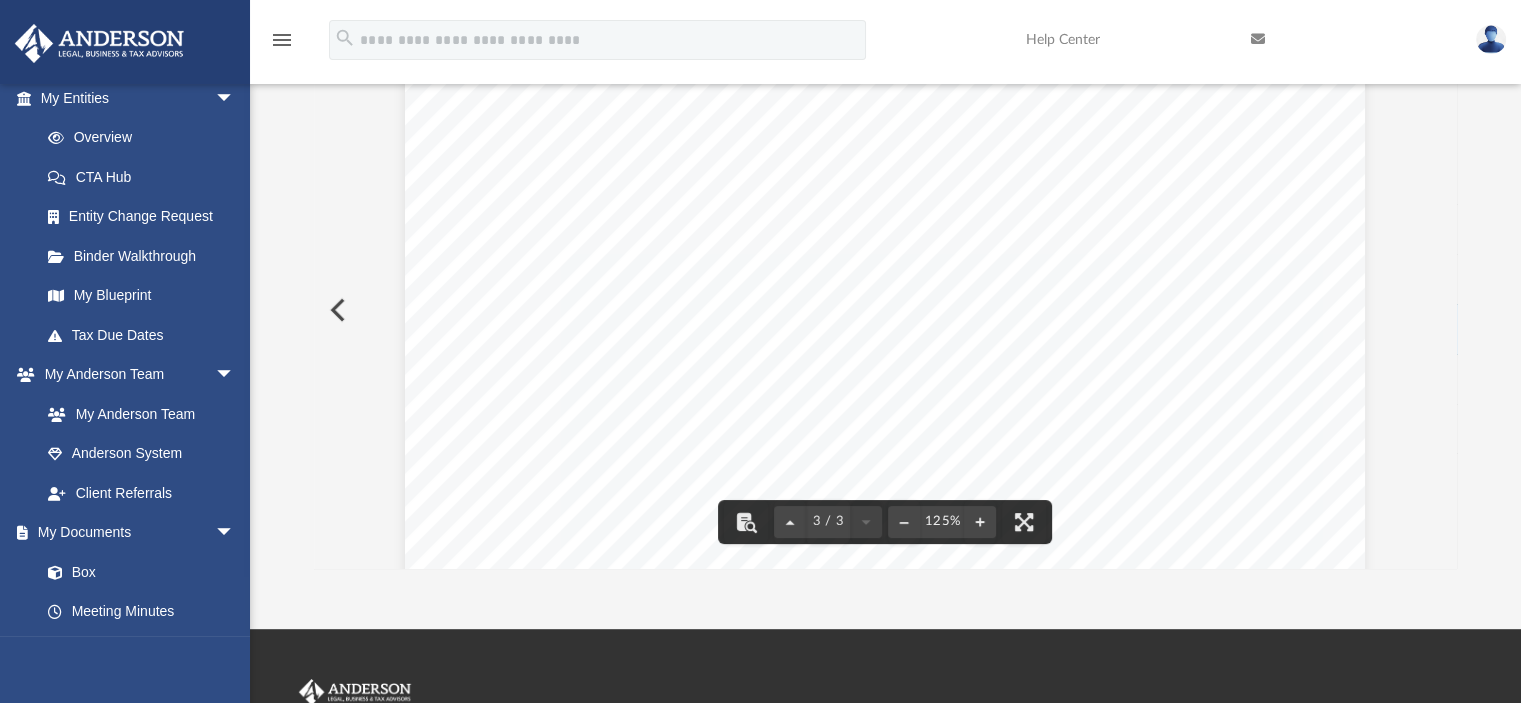 click at bounding box center [886, -1007] 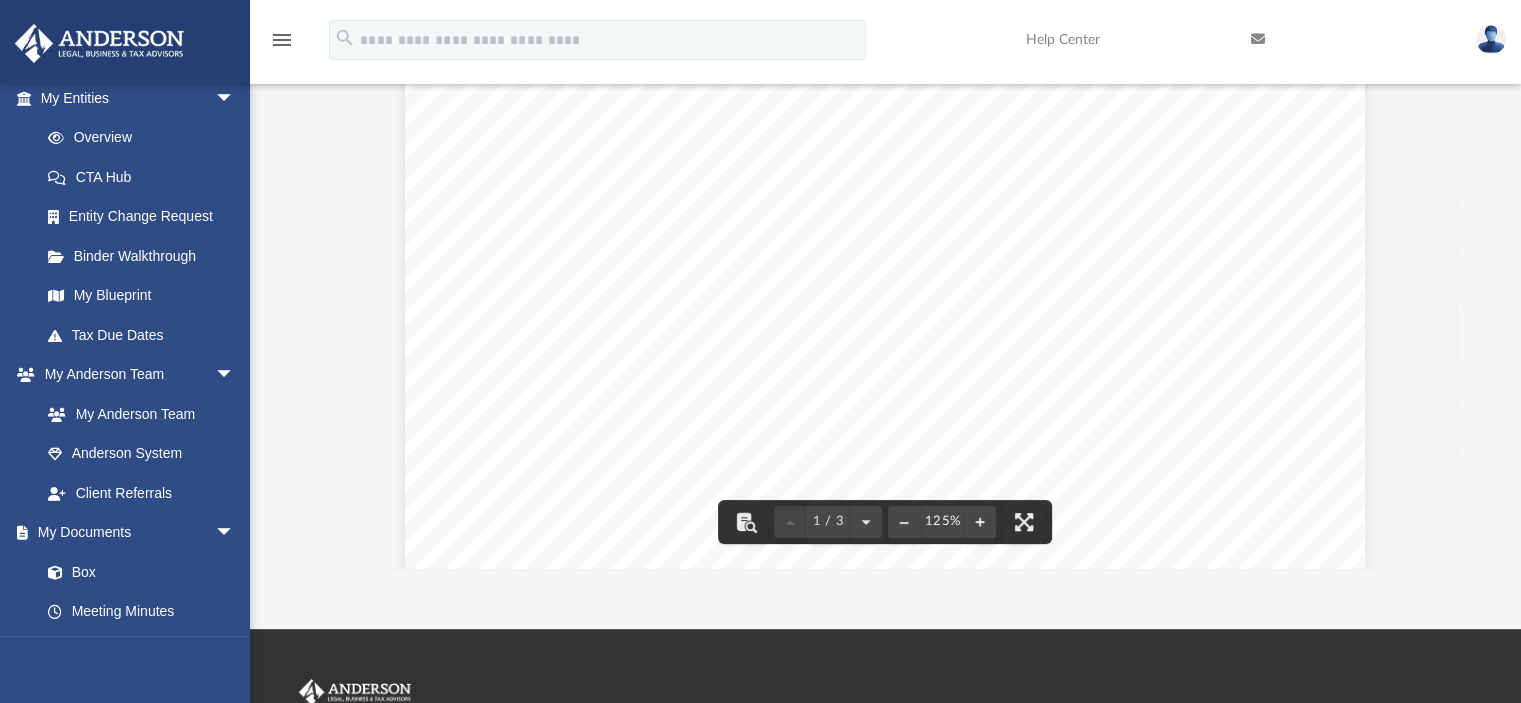 scroll, scrollTop: 0, scrollLeft: 0, axis: both 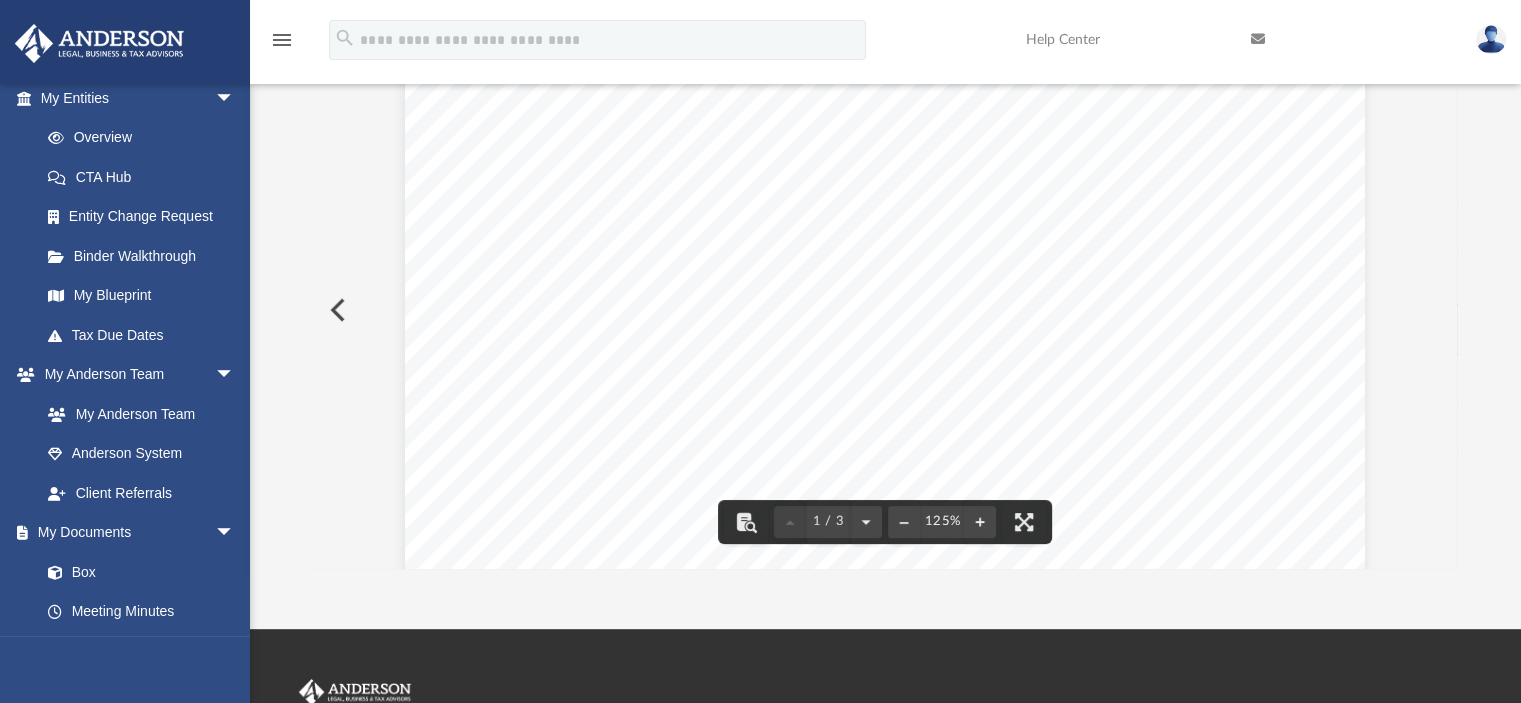 click at bounding box center (336, 310) 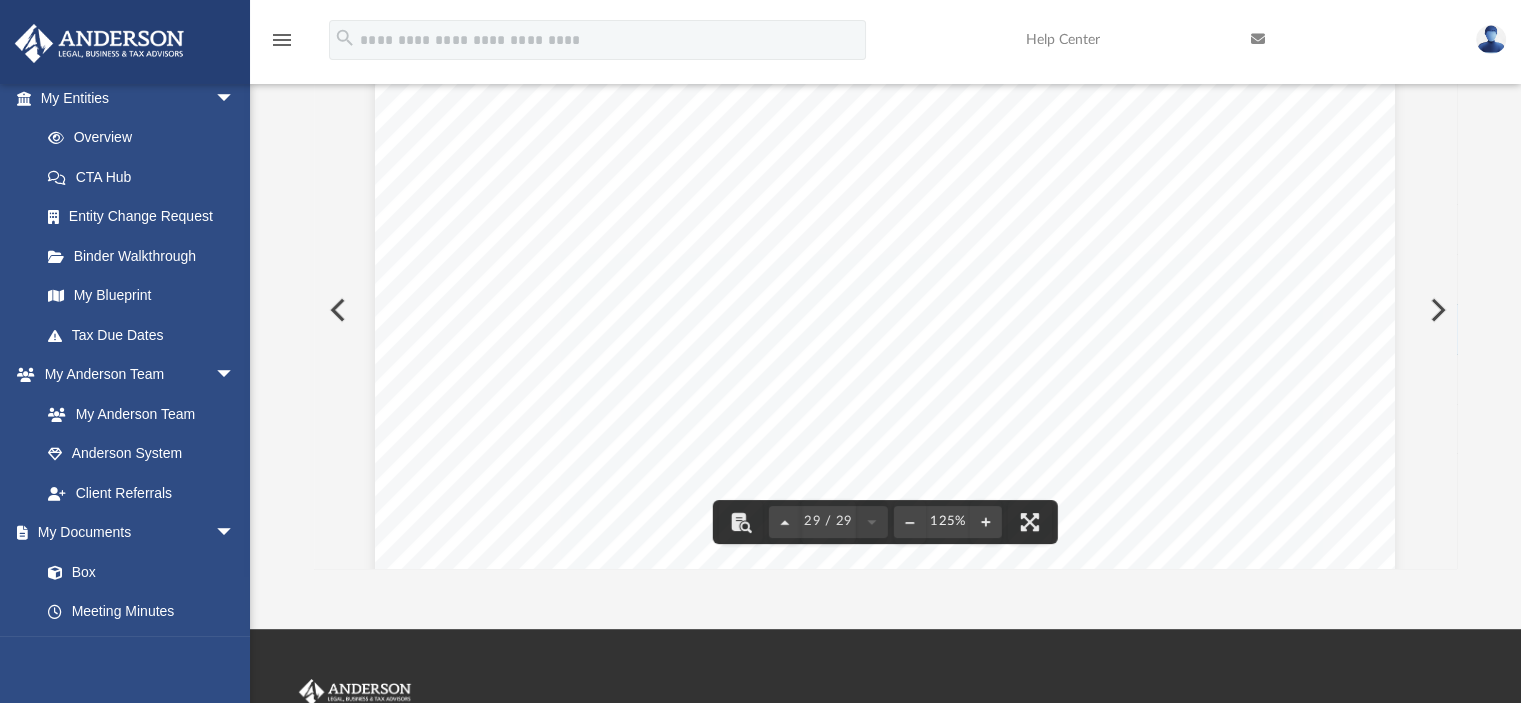 scroll, scrollTop: 37800, scrollLeft: 0, axis: vertical 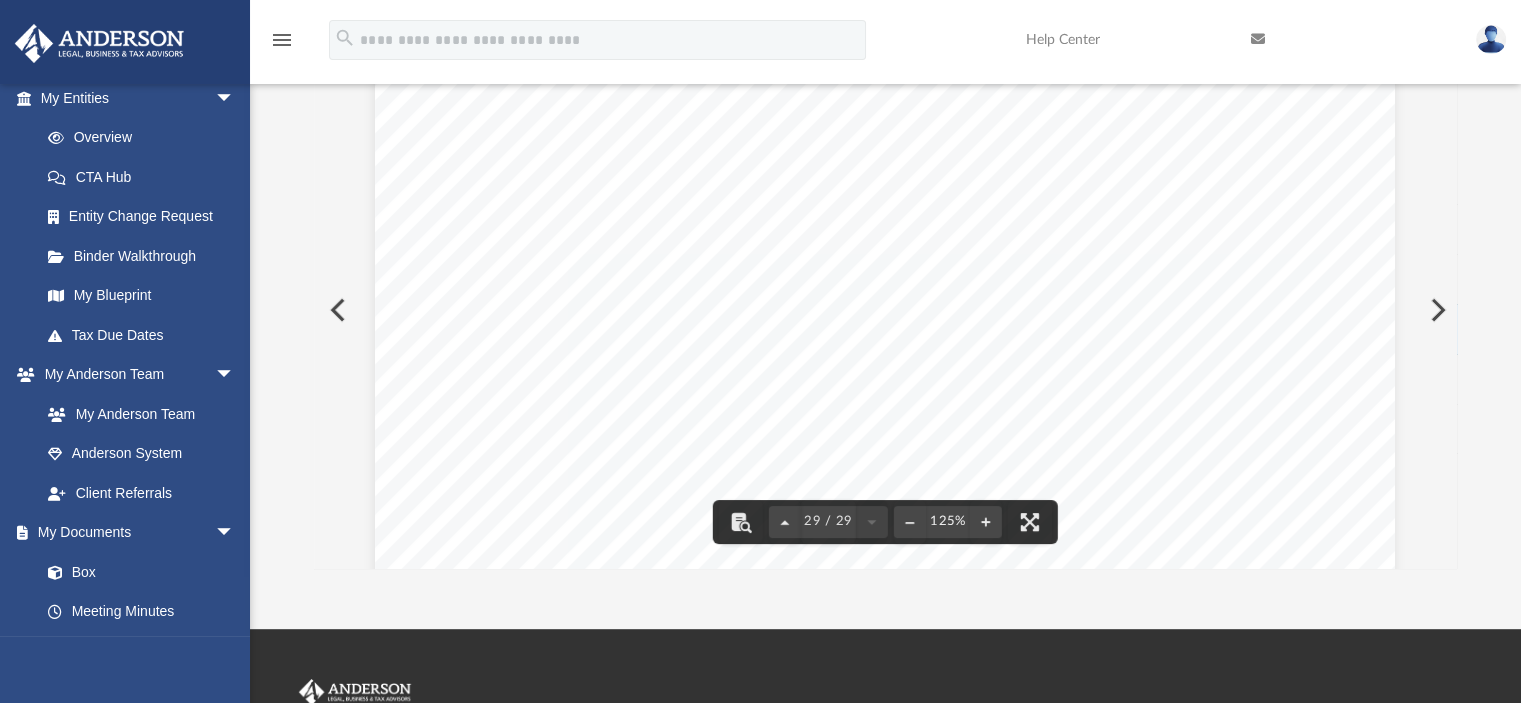 click at bounding box center [336, 310] 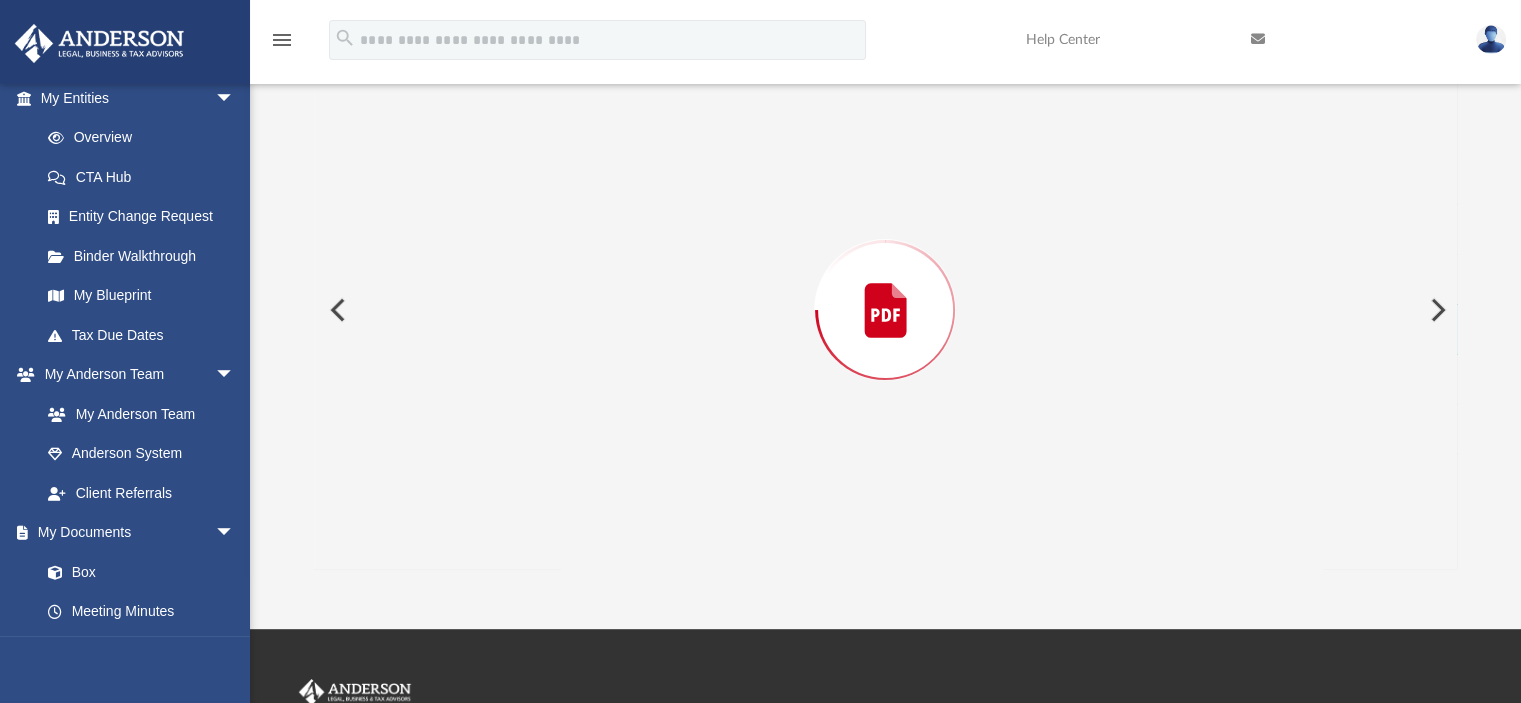 scroll, scrollTop: 2700, scrollLeft: 0, axis: vertical 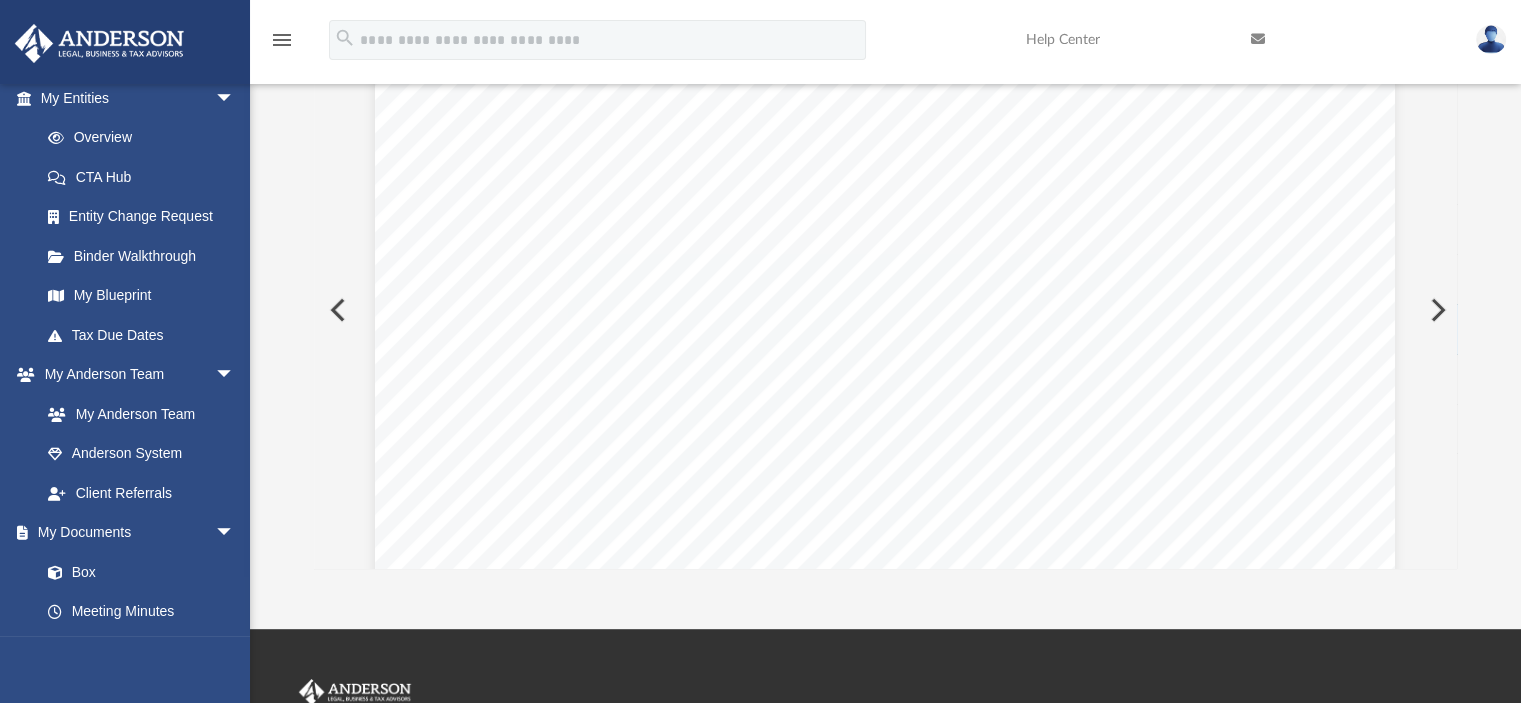 click at bounding box center (336, 310) 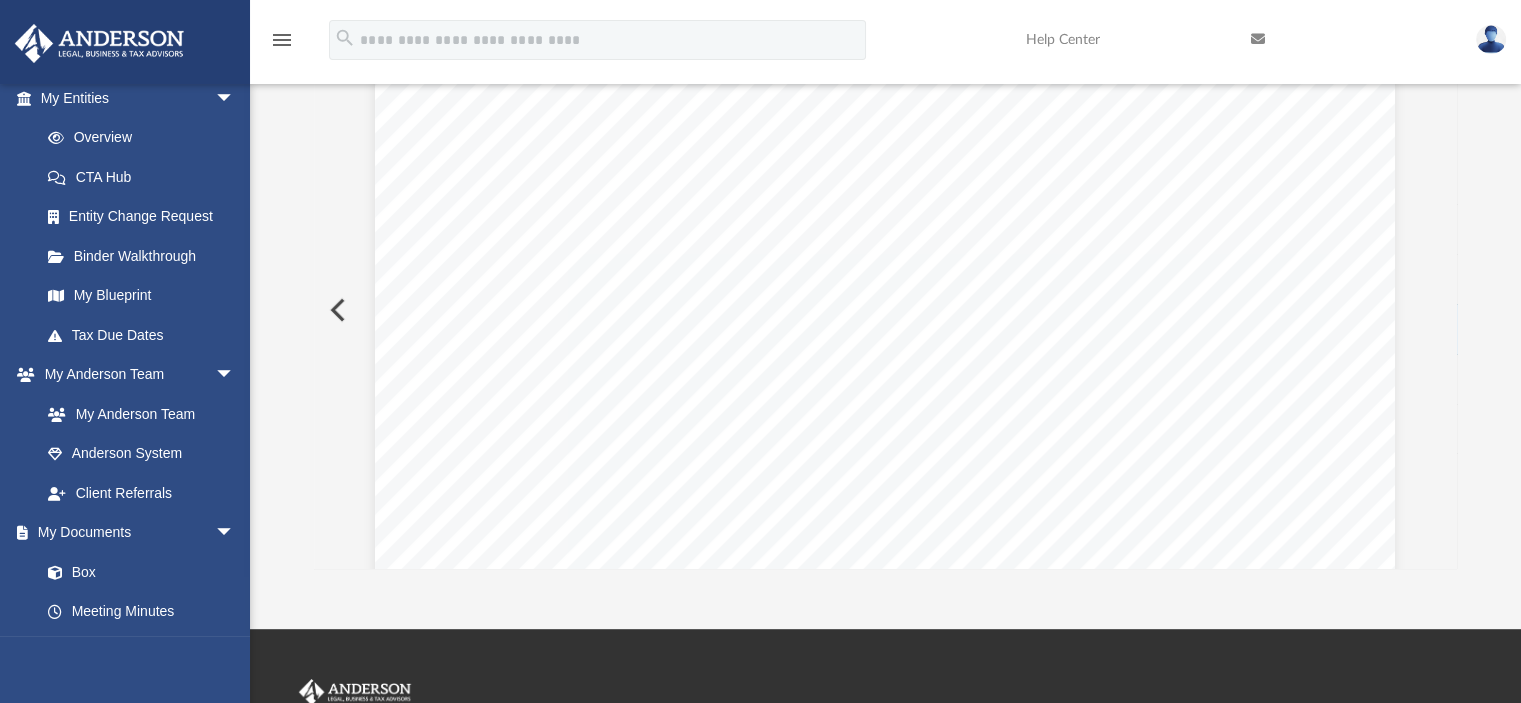 click at bounding box center [336, 310] 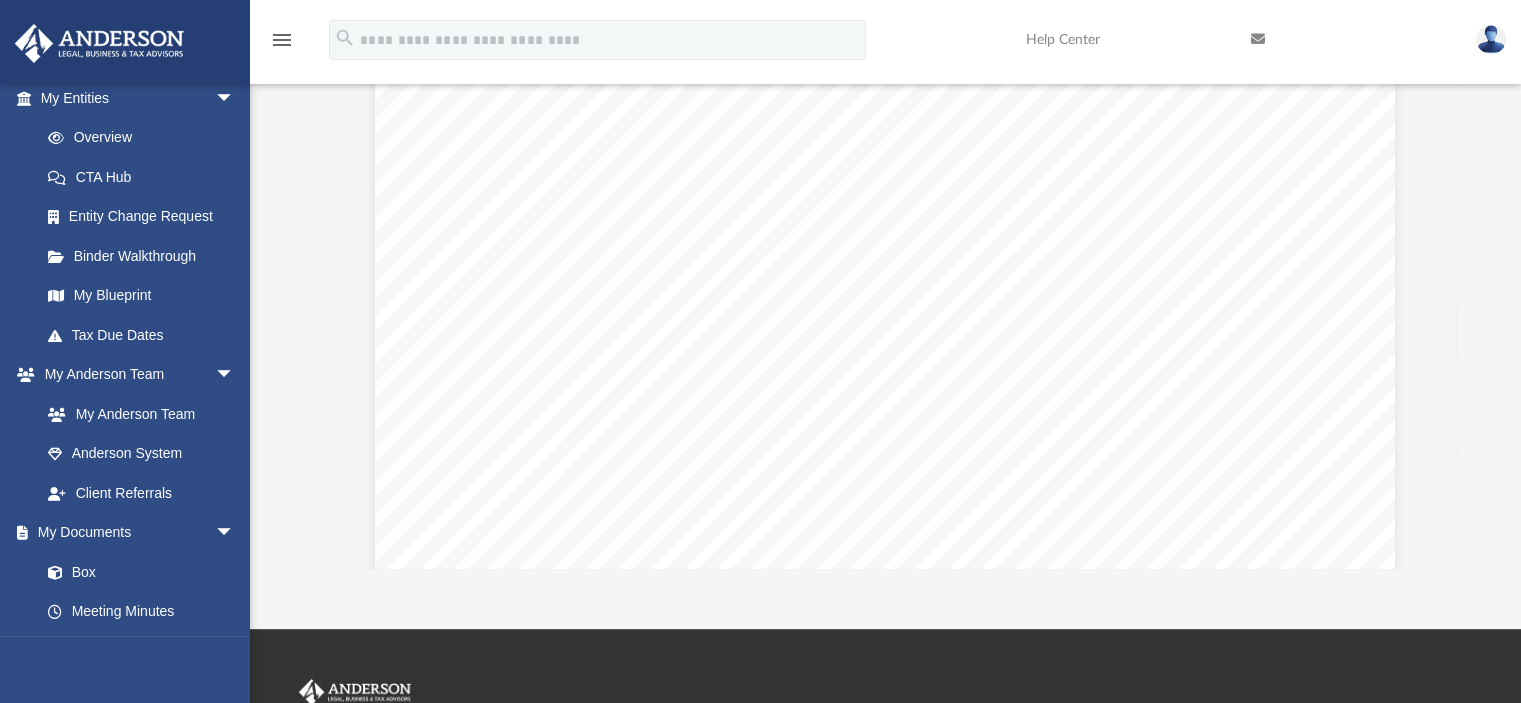scroll, scrollTop: 37800, scrollLeft: 0, axis: vertical 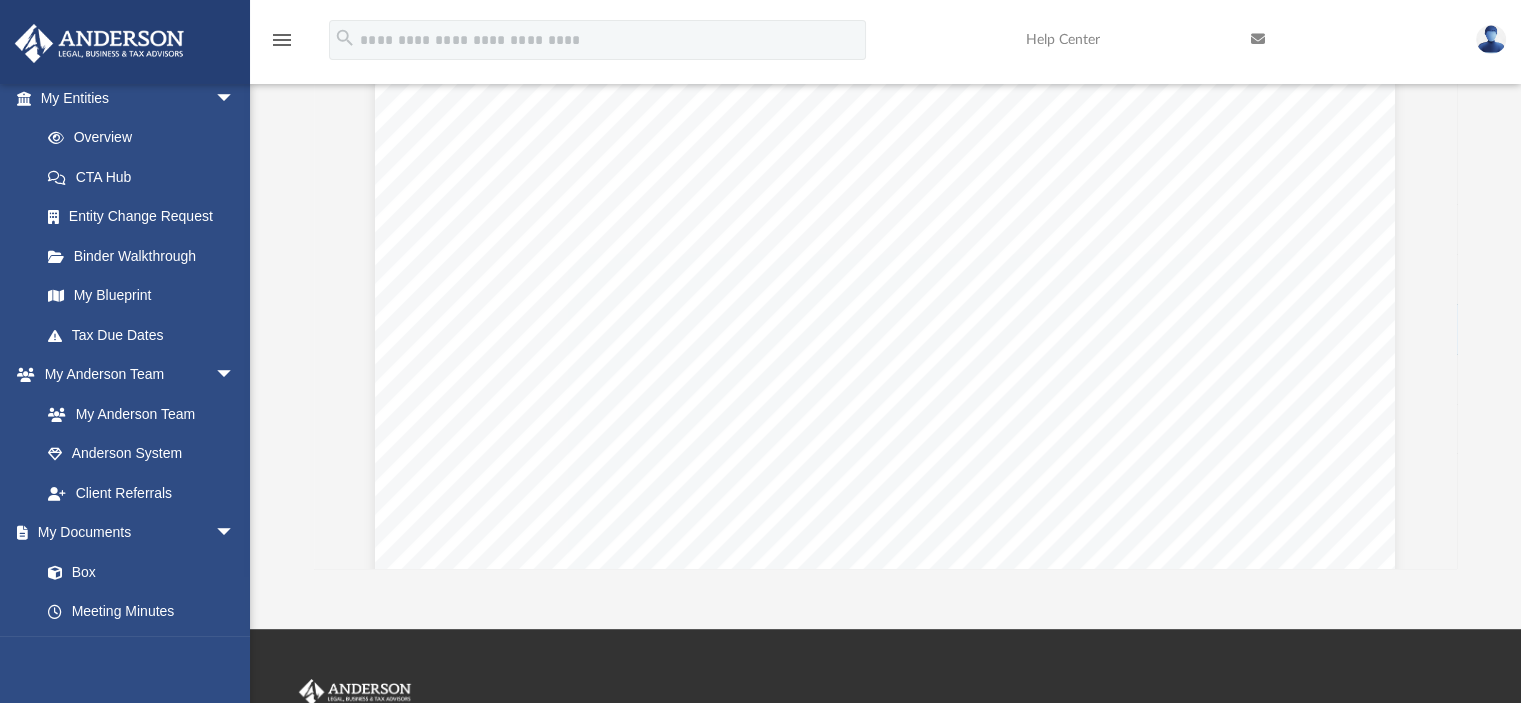 click on "444083   10-28-24 F-1120 R.   01/25 DATA   Page   1   of   2 1019 FEIN [ORG_NAME] [ORG_NAME] 93-3604962 933604962   0   0   0 0 0 0 0 0 0 0 0 0 2 0 2 2 00000000 0 0 0 0 0 0 0 0 0 0 0 0 0 0 0 0 0 0 0 0 0 0 0 0 0 0 0 0 0 0 0 0 0 0 0 0 0 0 0 0 0 0 0 0 0 0 0 0 0 0 0 0 0 0 0 0 0 0 0 0 0 0 0 0 0 0 0 0 0.000000 2 444084   10-28-24 F-1120 R.   01/25 DATA   Page   2   of   2 1019 FEIN [ORG_NAME] [ORG_NAME] 93-3604962 933604962 0 0   0 0 0 0 0 0 0 0 0 0 0 0 0 0 0 0 0 0 0 0 0 0 0 0 0 0 0 0 0 0.000000 0.000000 0 0 0 0 0 0 0 0 0 0 0 0 0 0 0 0 0 0 0 0 0 0 0 0 0 0 0 0 0 0 0 0 0 0 0 0 0 0 0 0 0 0 0 0 0 0 0 0 0 0 0 0 0" at bounding box center [886, -18173] 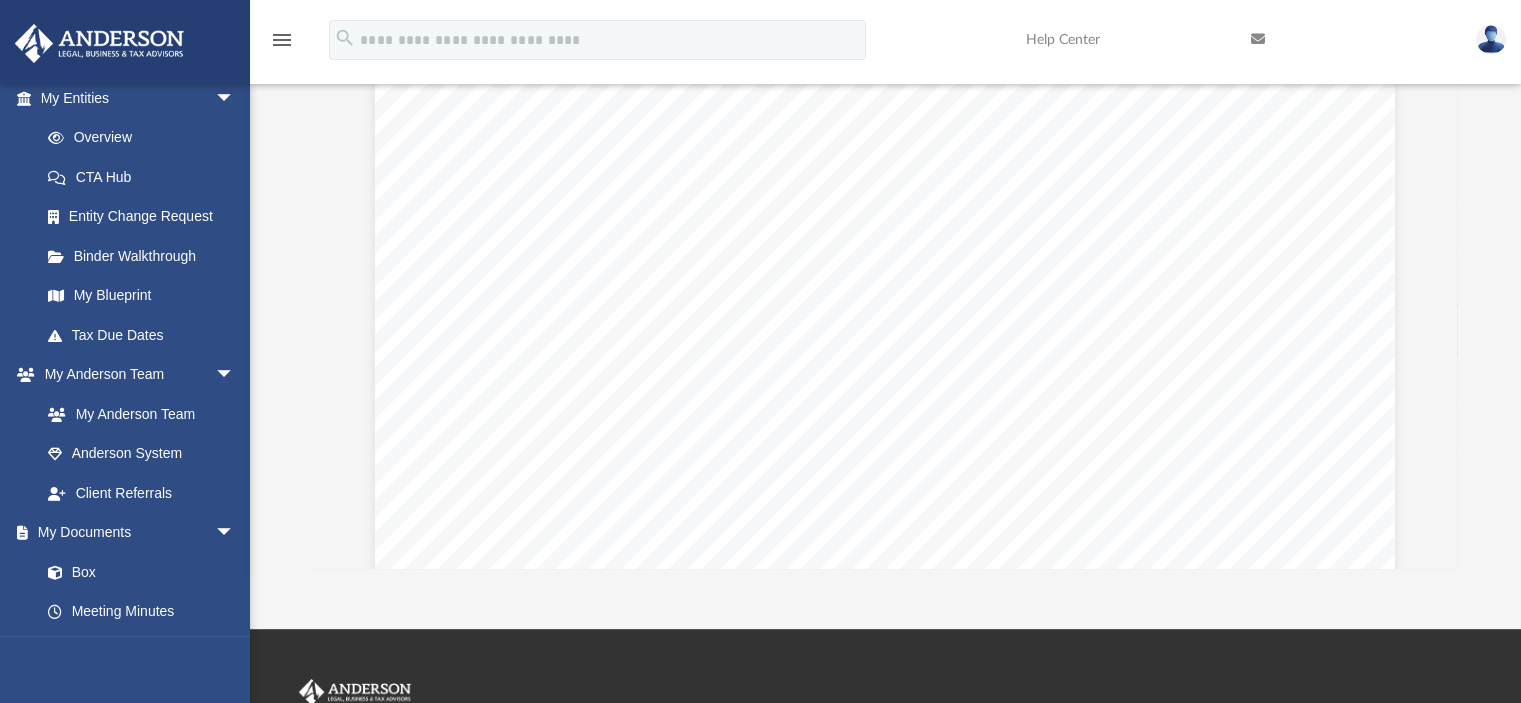 scroll, scrollTop: 32504, scrollLeft: 0, axis: vertical 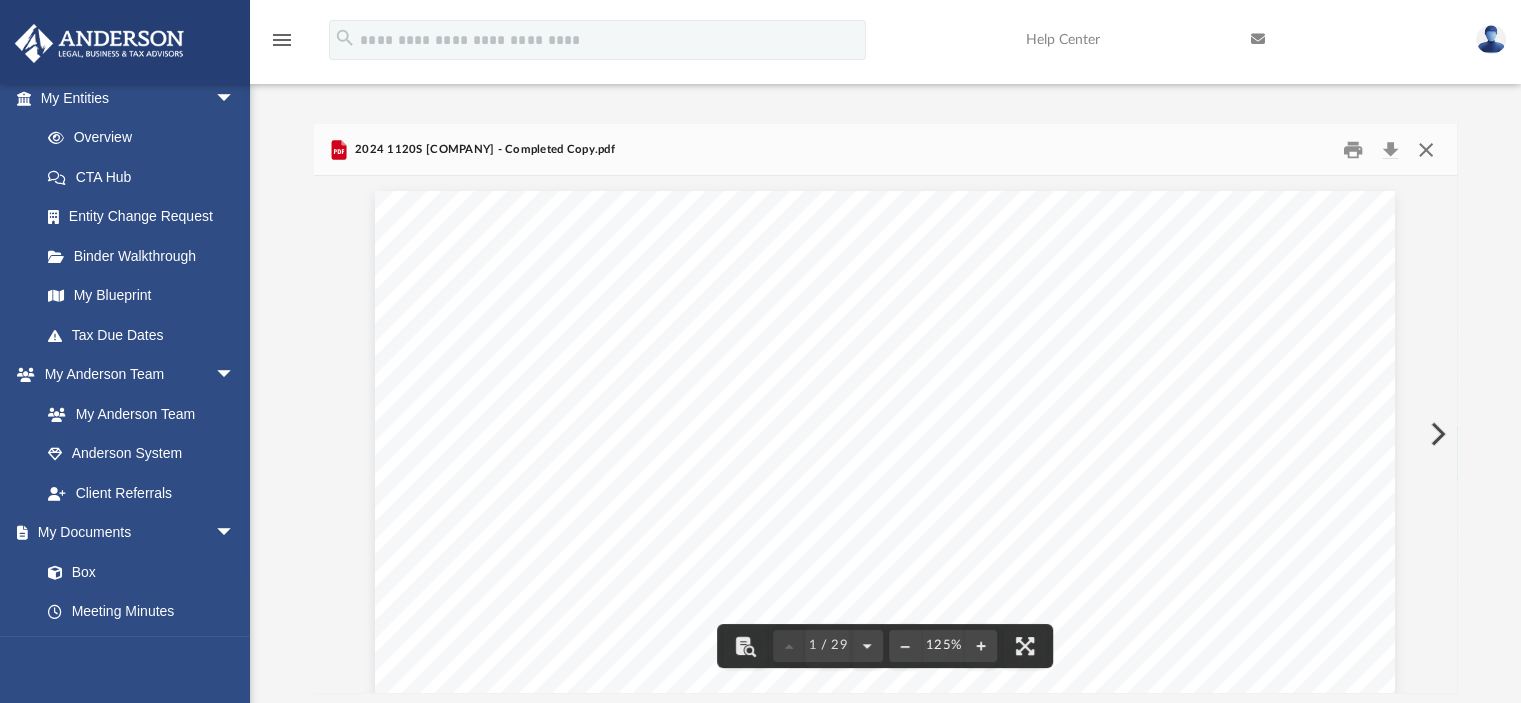 click at bounding box center (1426, 149) 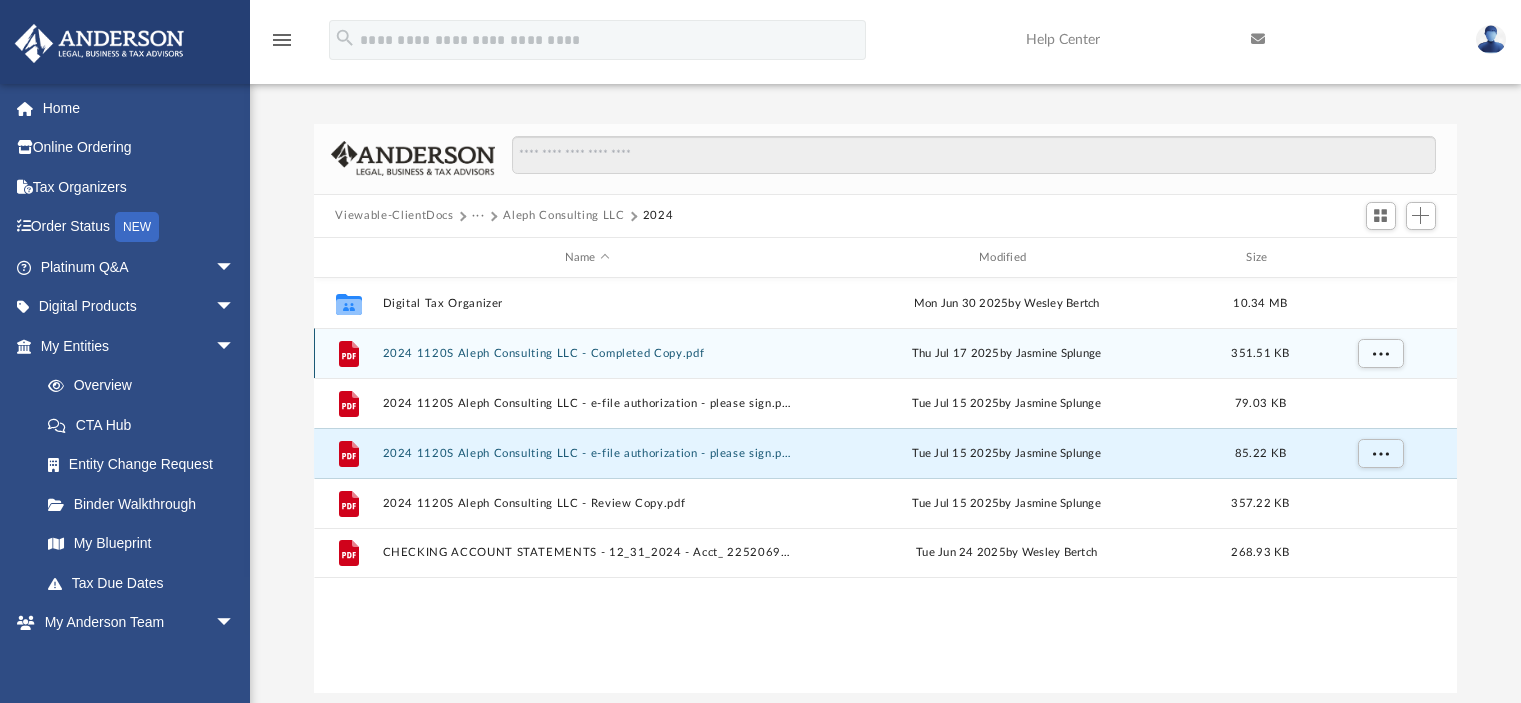 scroll, scrollTop: 0, scrollLeft: 0, axis: both 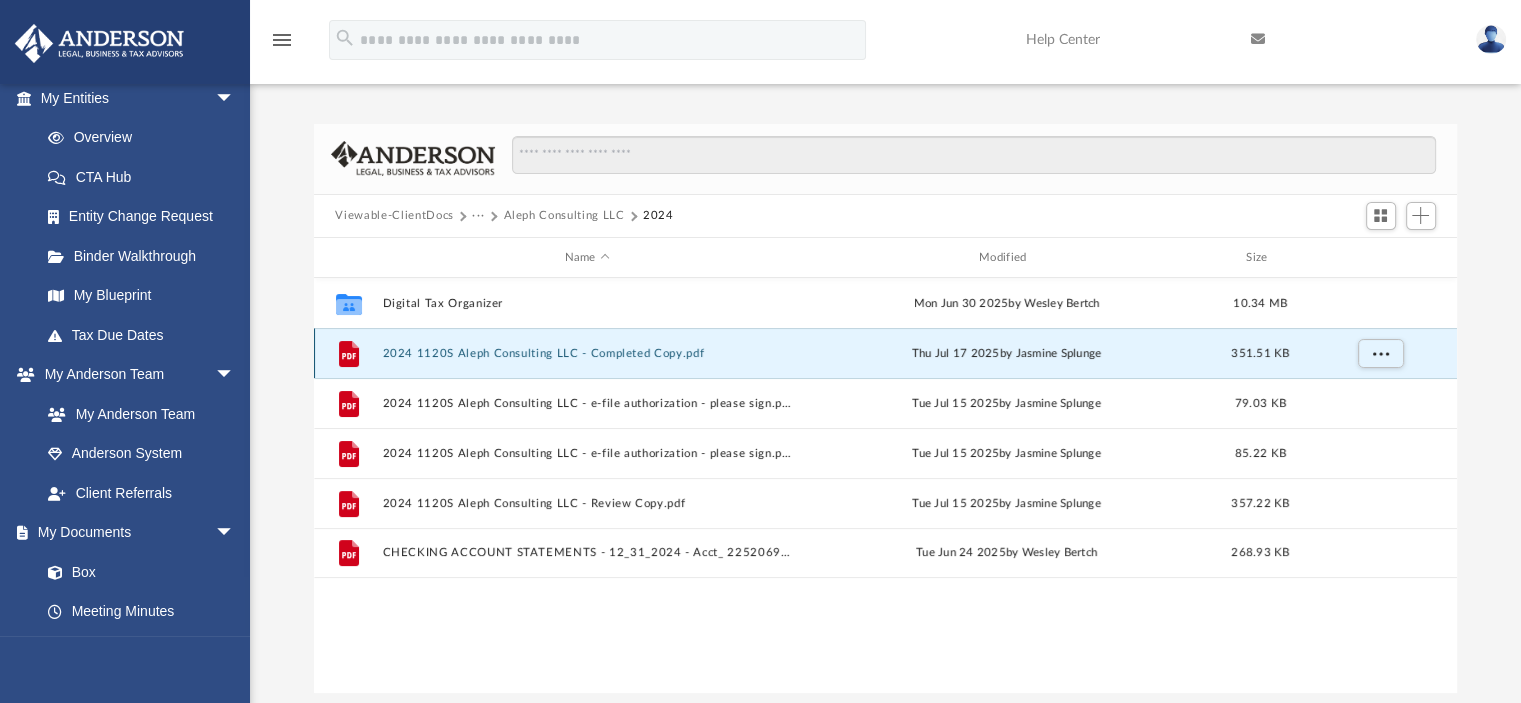 click on "2024 1120S Aleph Consulting LLC - Completed Copy.pdf" at bounding box center (587, 353) 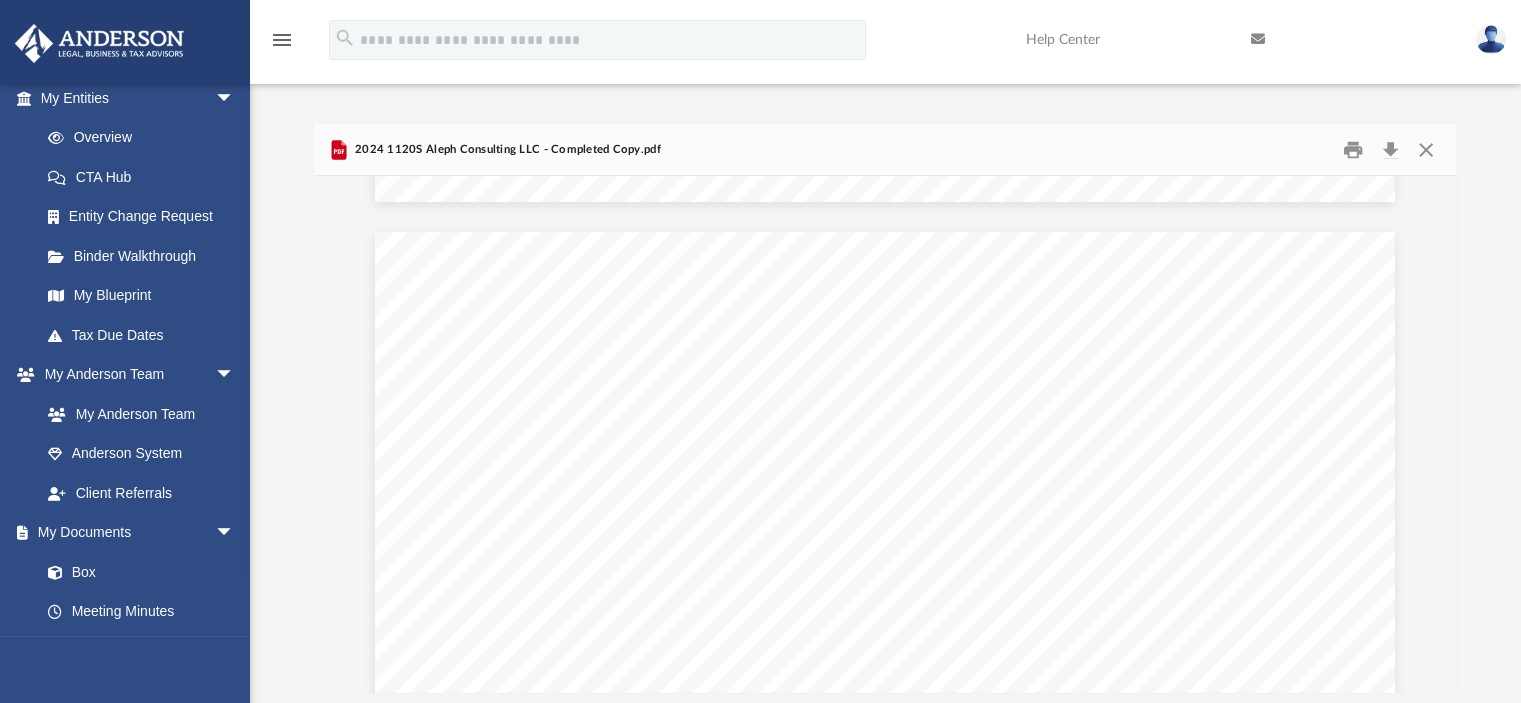 scroll, scrollTop: 24260, scrollLeft: 0, axis: vertical 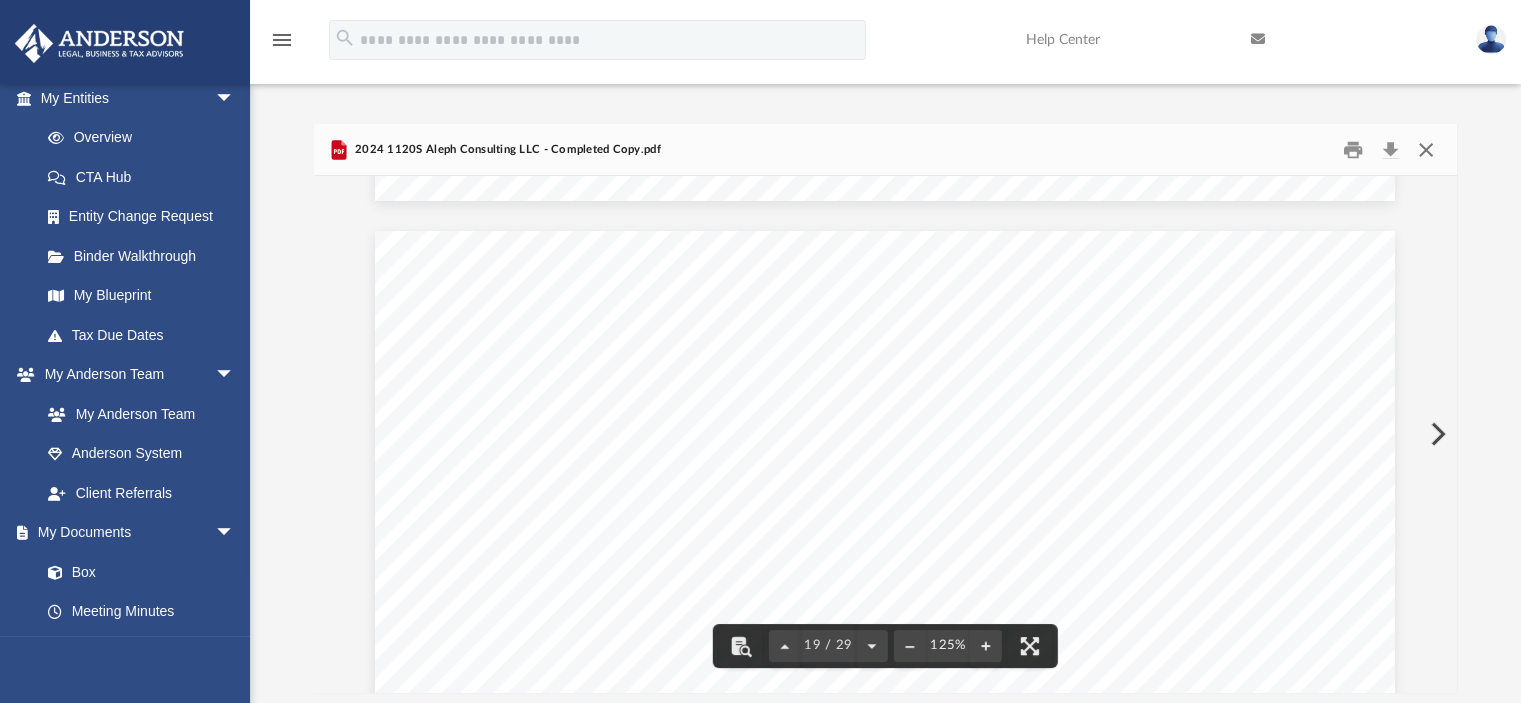 click at bounding box center [1426, 149] 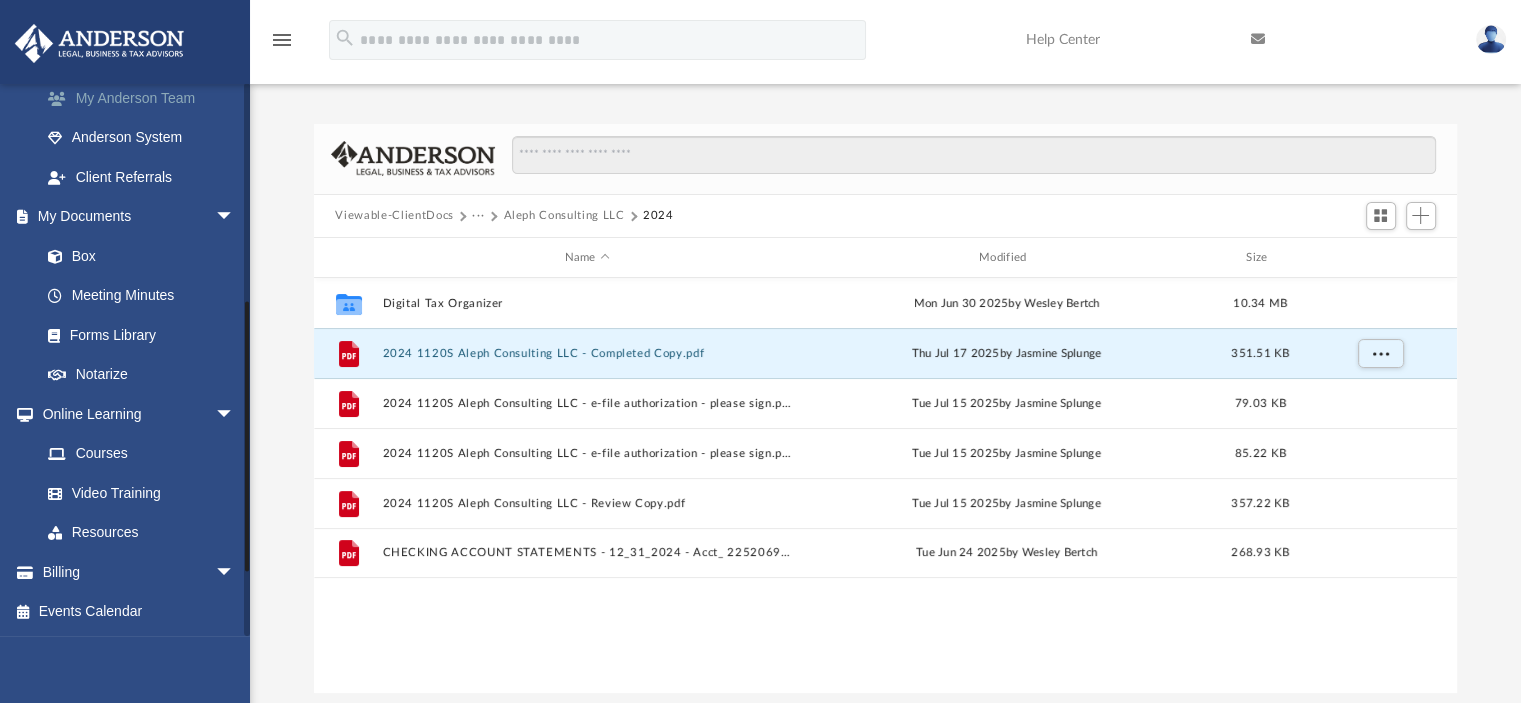 scroll, scrollTop: 312, scrollLeft: 0, axis: vertical 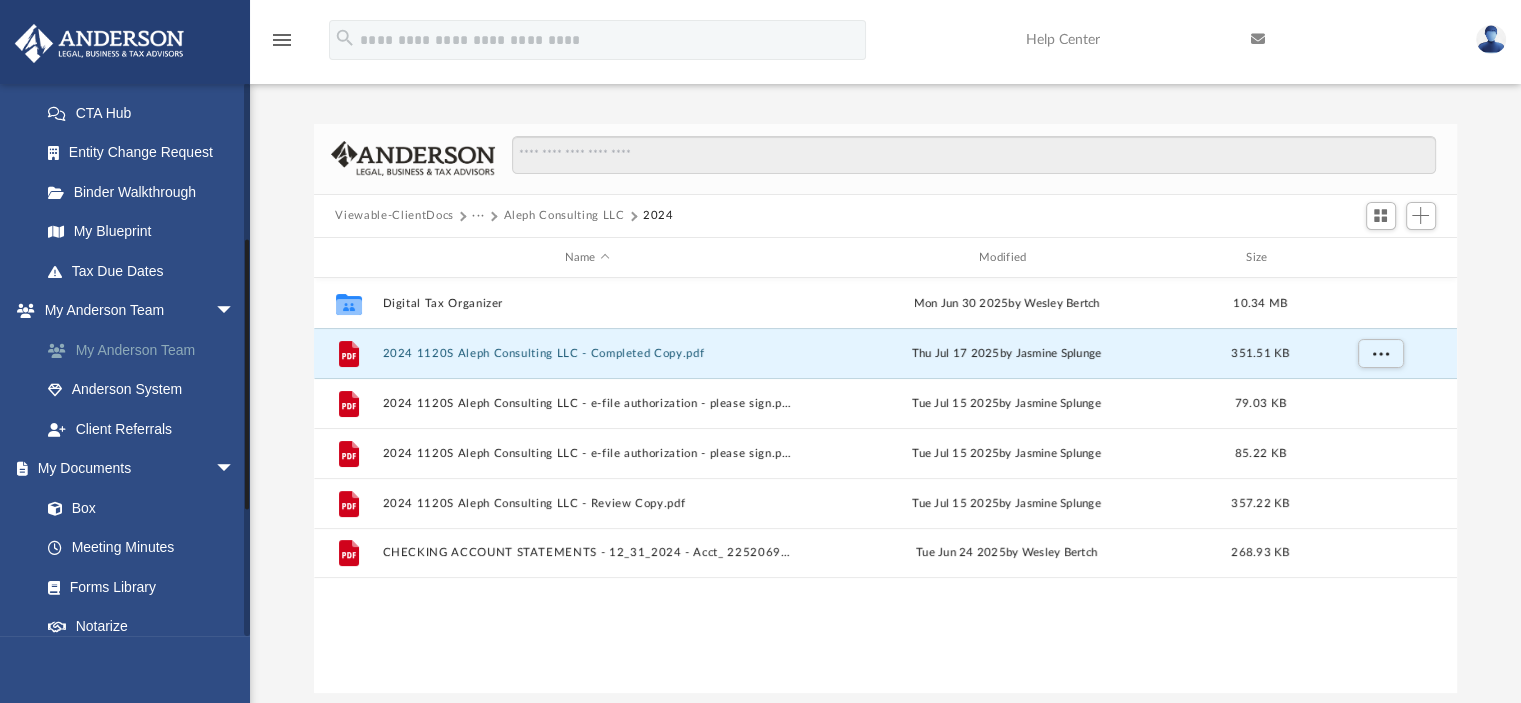 click on "My Anderson Team" at bounding box center [146, 350] 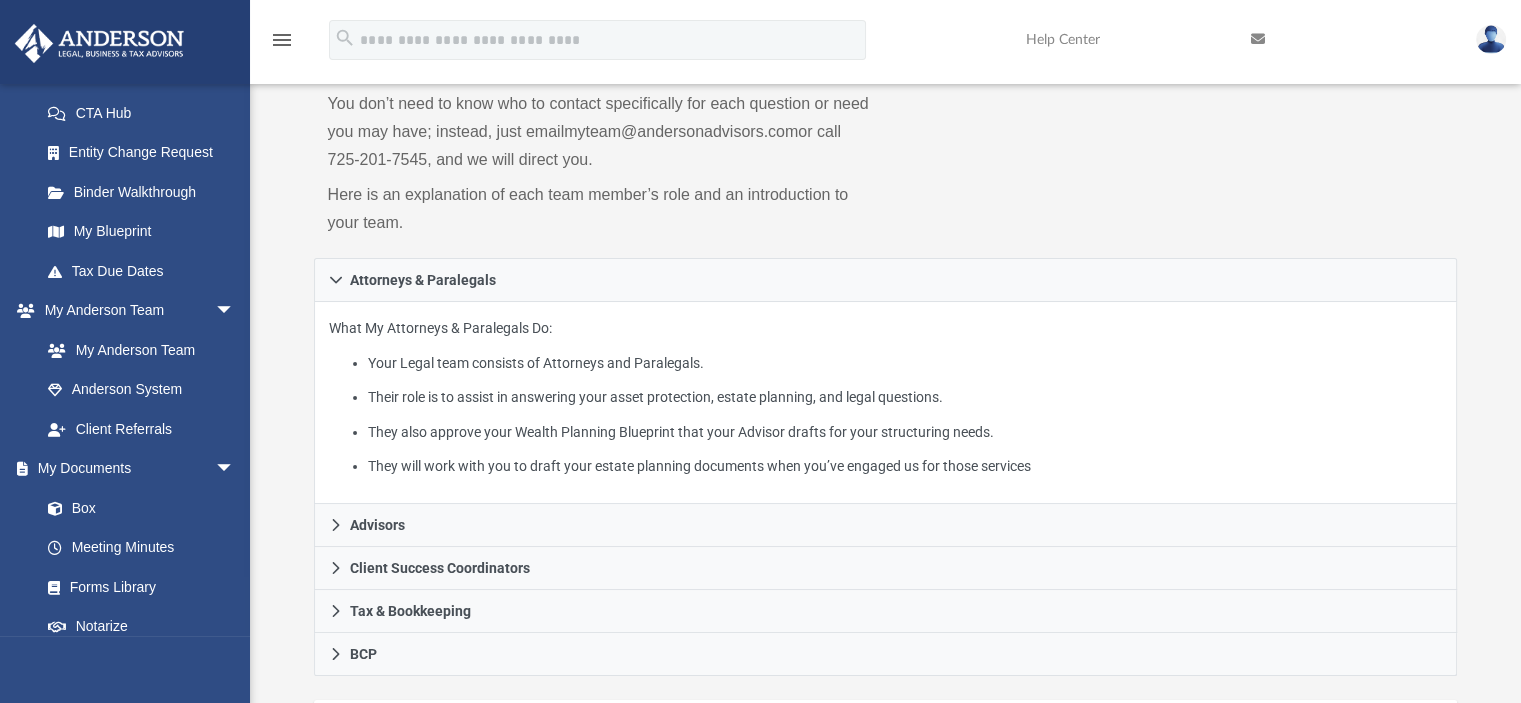 scroll, scrollTop: 171, scrollLeft: 0, axis: vertical 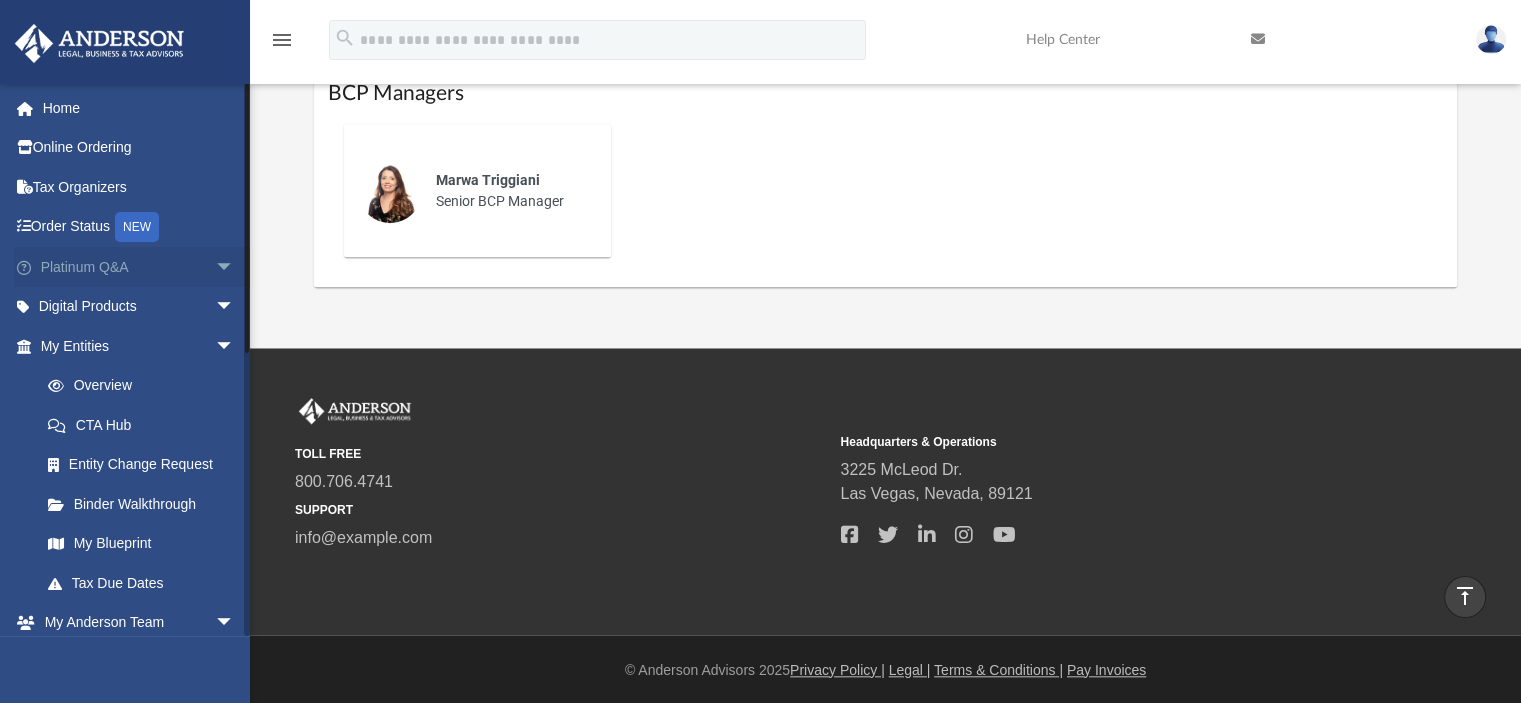 click on "arrow_drop_down" at bounding box center [235, 267] 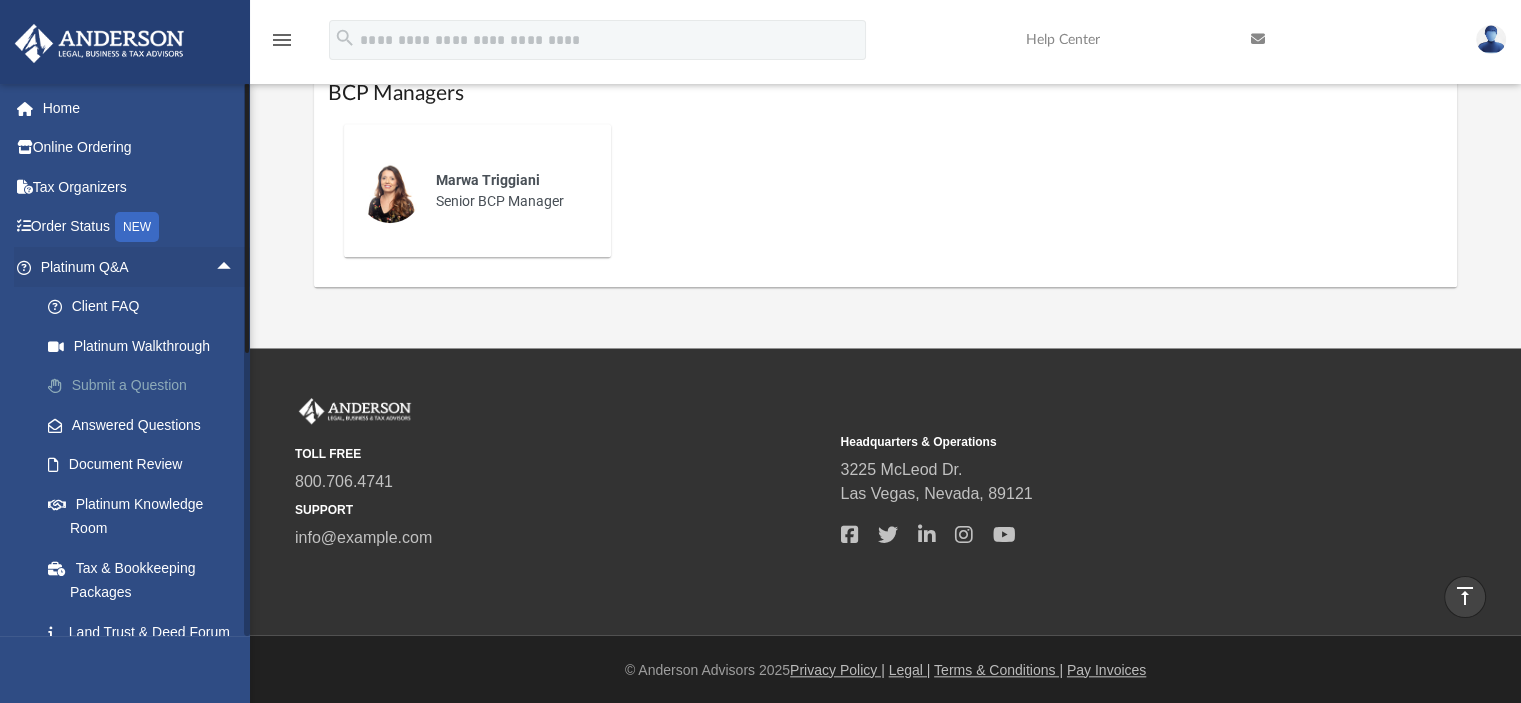 click on "Submit a Question" at bounding box center [146, 386] 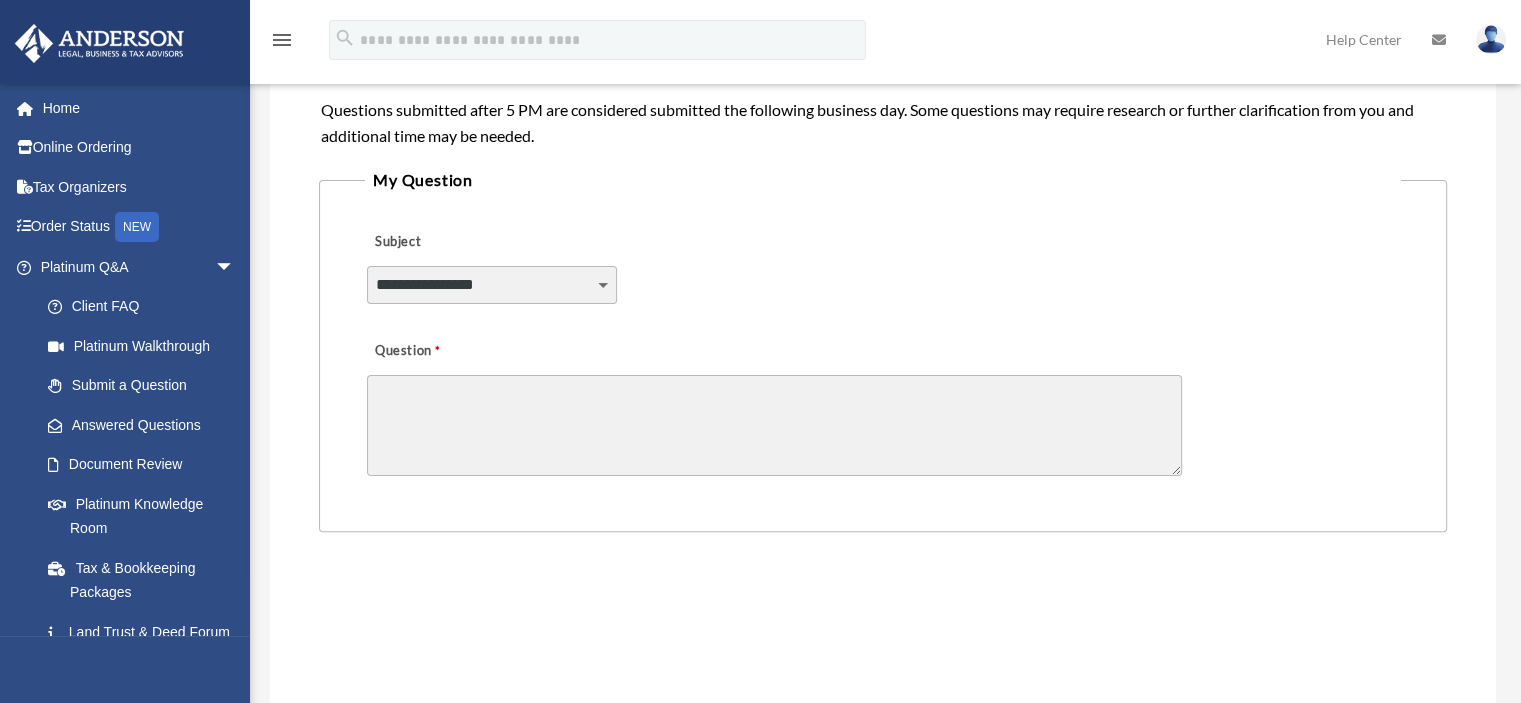 scroll, scrollTop: 475, scrollLeft: 0, axis: vertical 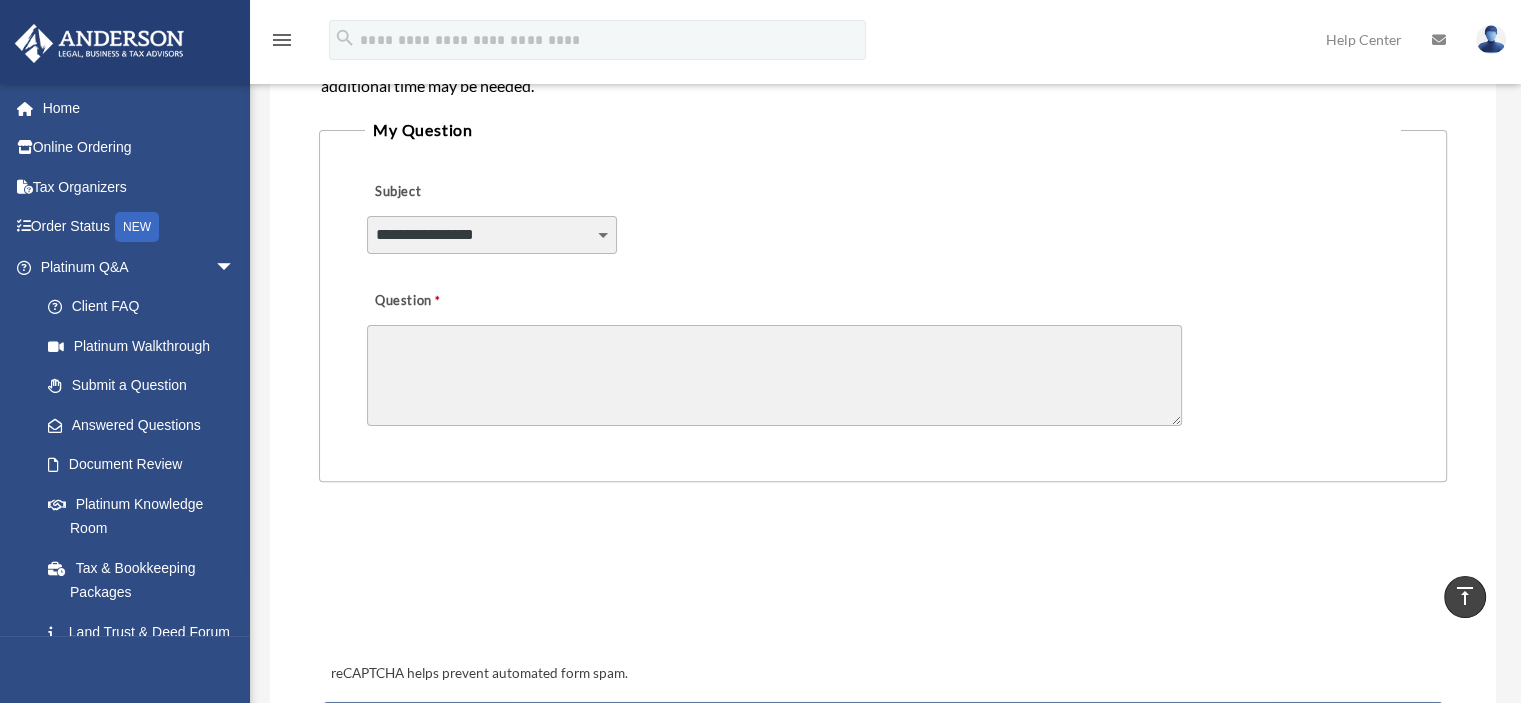 click on "**********" at bounding box center (492, 235) 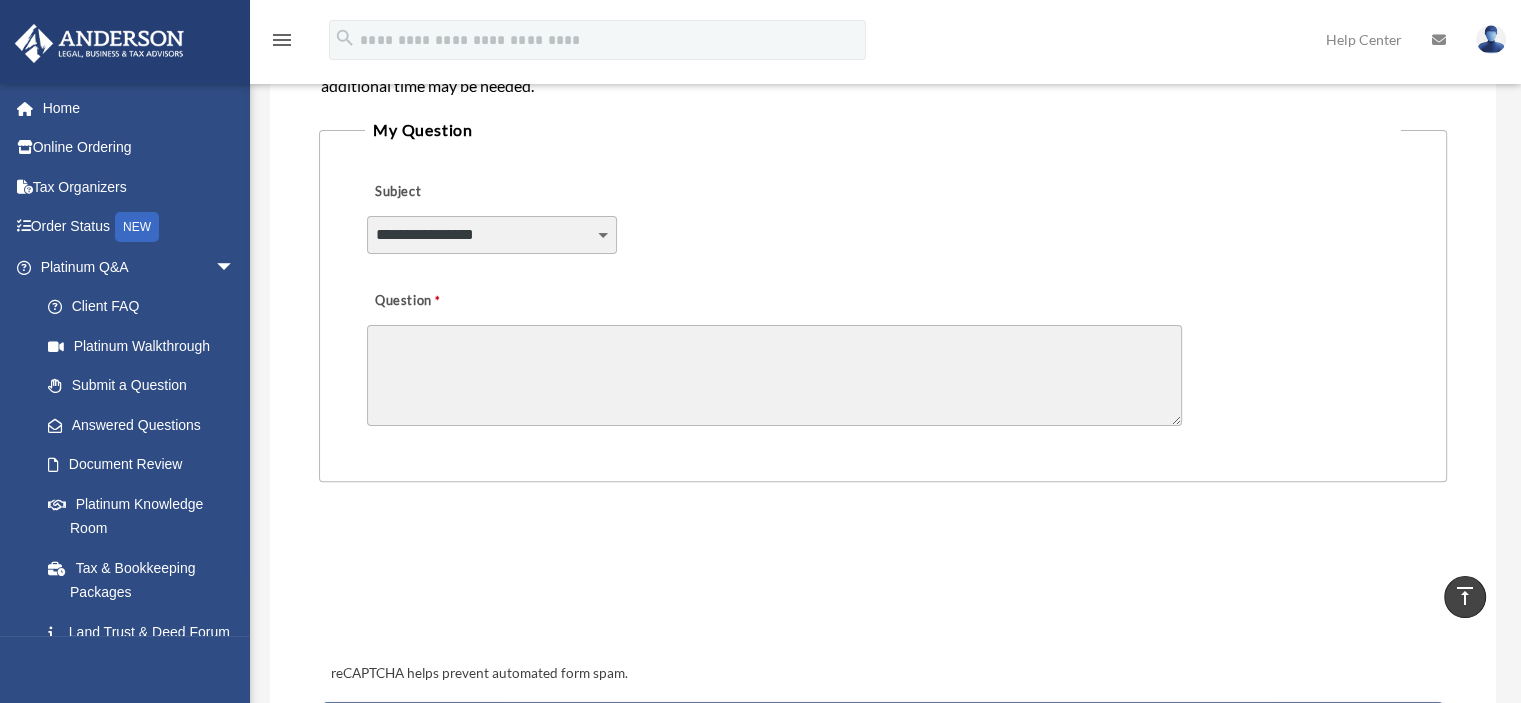 select on "******" 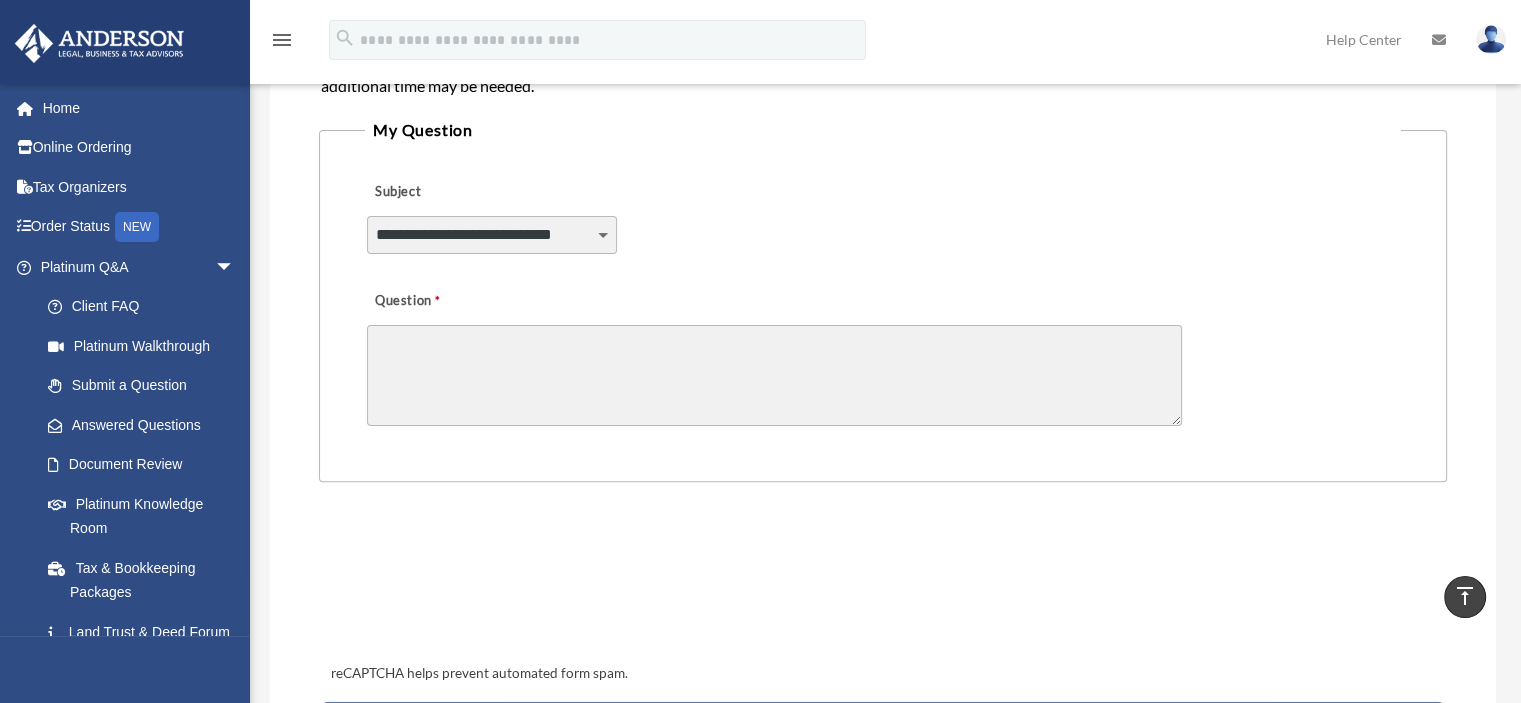 click on "**********" at bounding box center (492, 235) 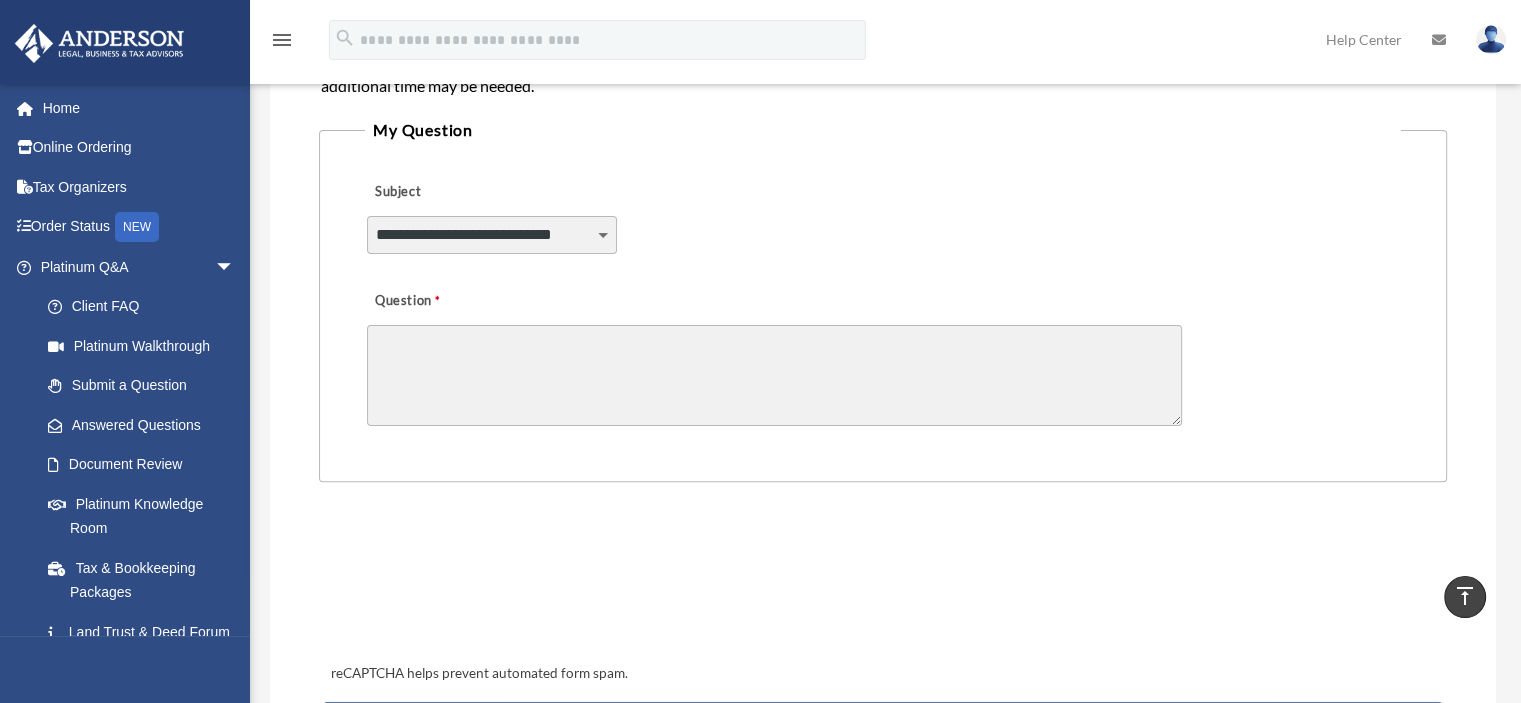 click on "Question" at bounding box center (774, 375) 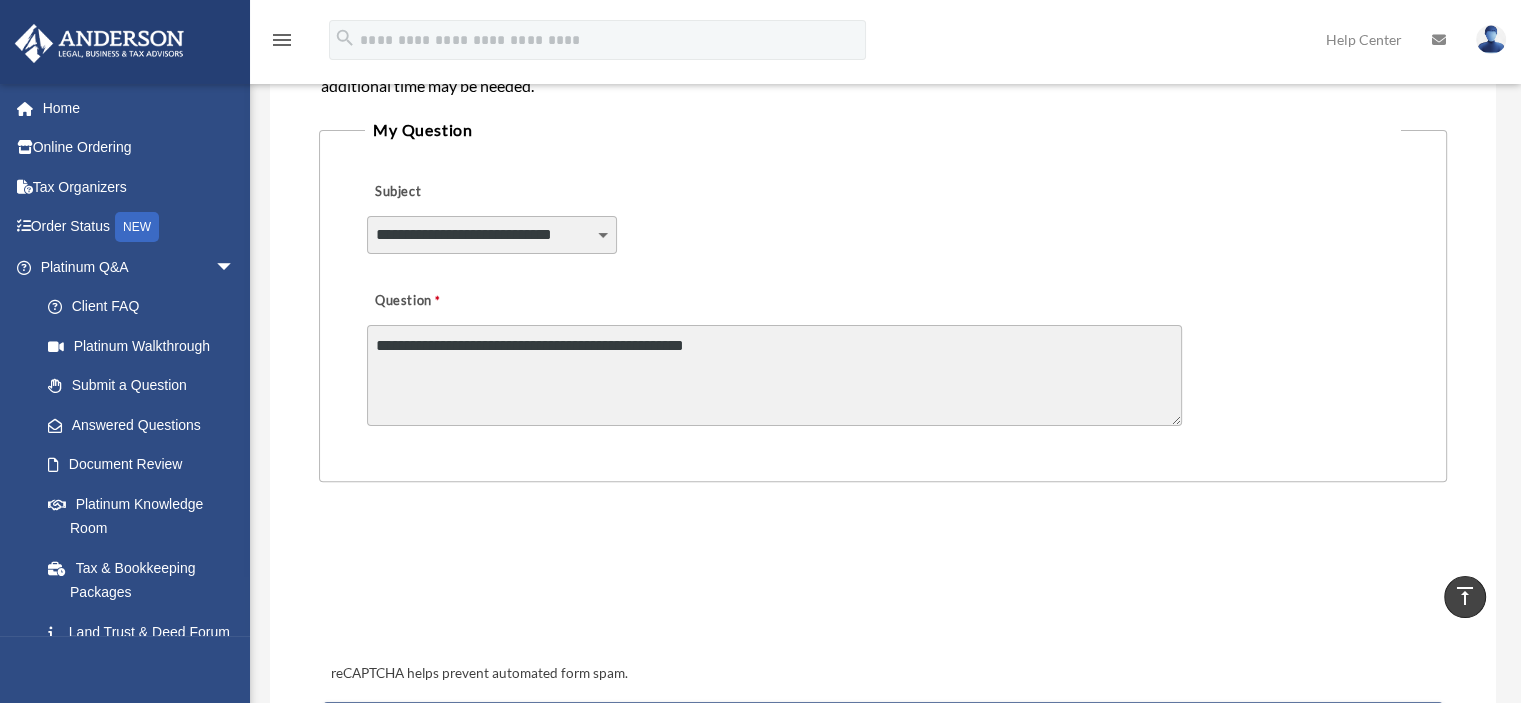 click on "**********" at bounding box center (774, 375) 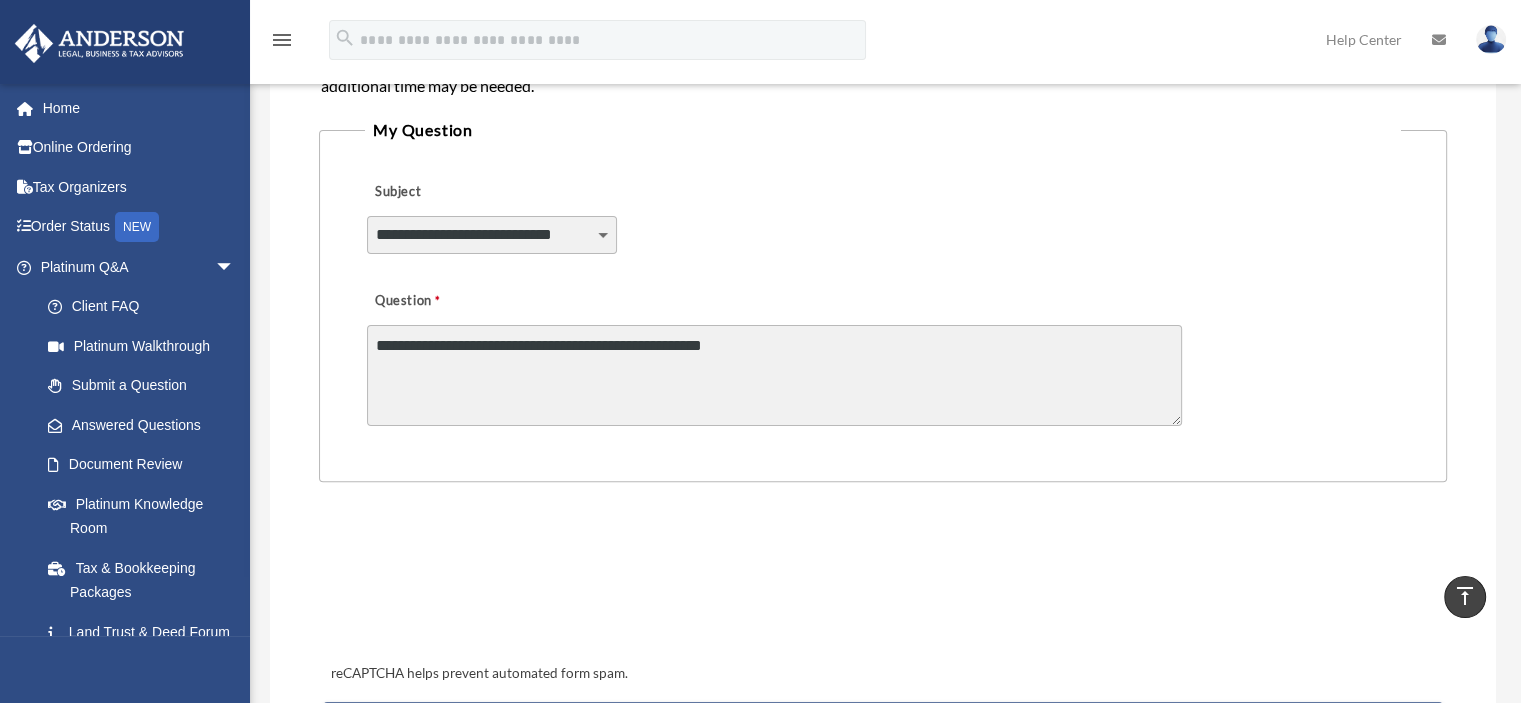 click on "**********" at bounding box center [774, 375] 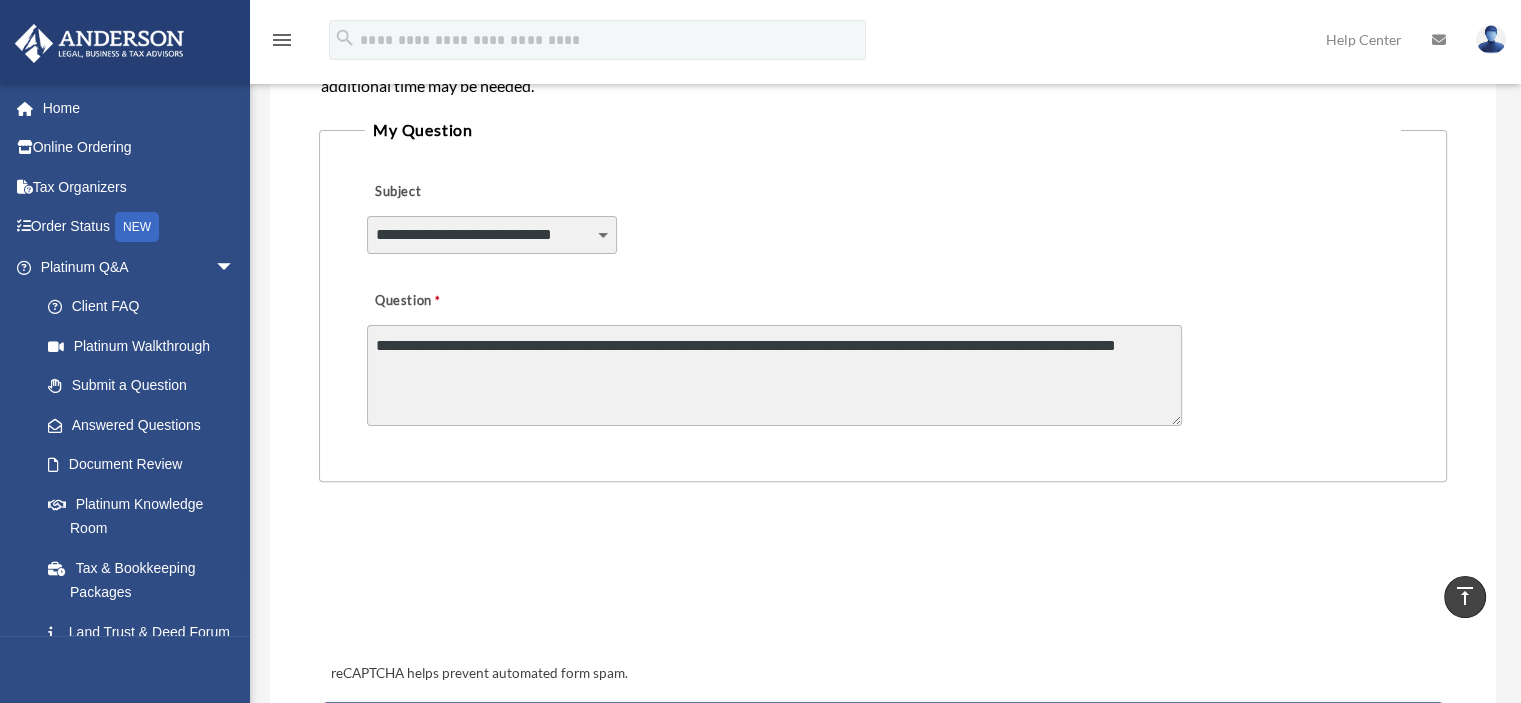 click on "**********" at bounding box center (774, 375) 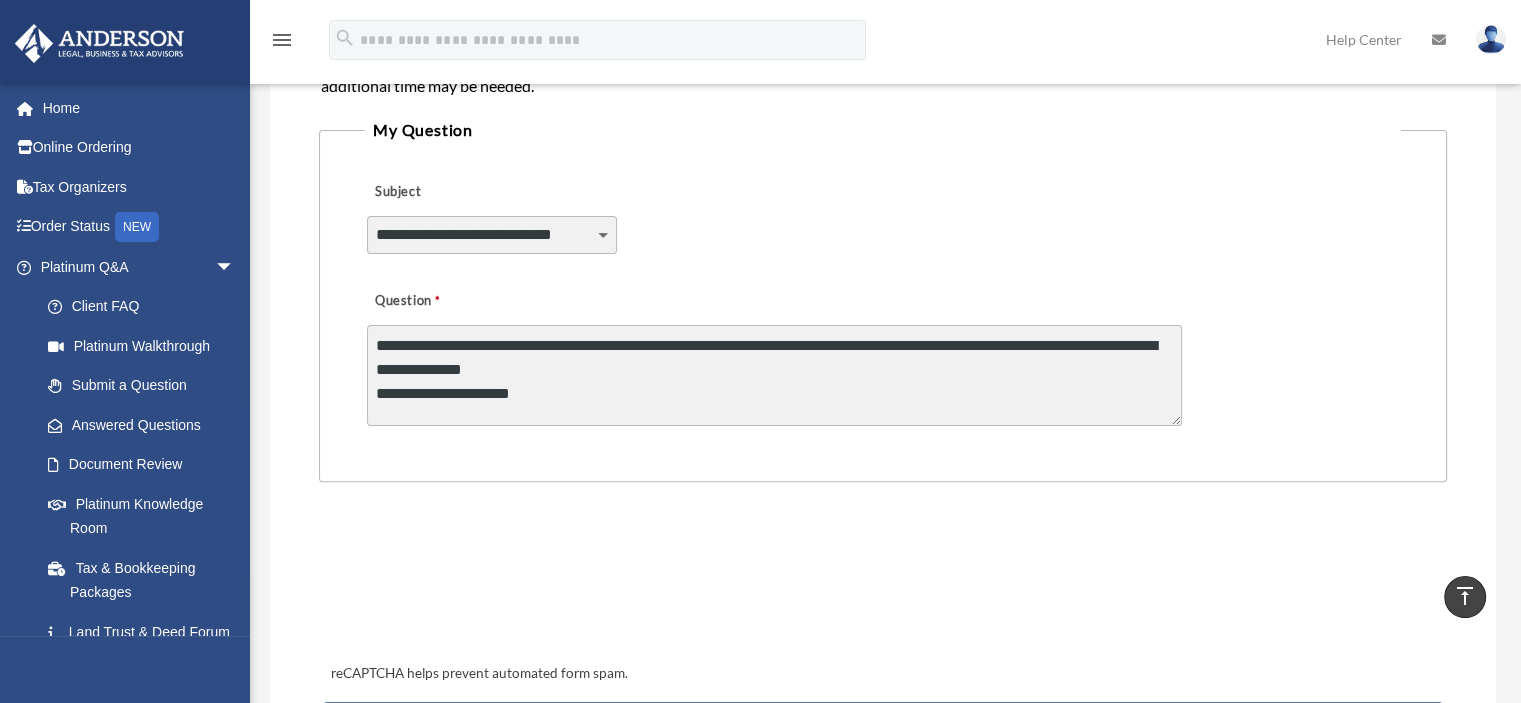 click on "**********" at bounding box center [774, 375] 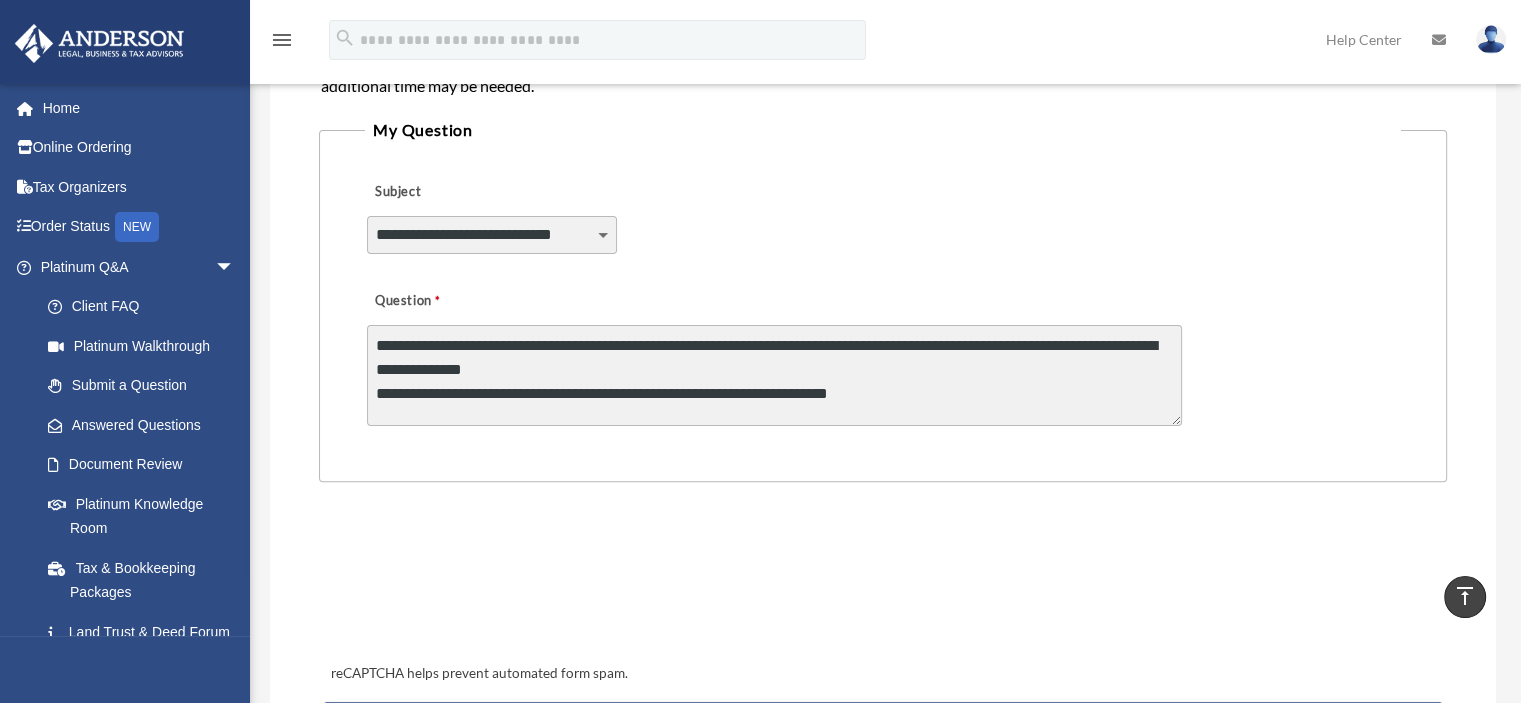 click on "**********" at bounding box center [774, 375] 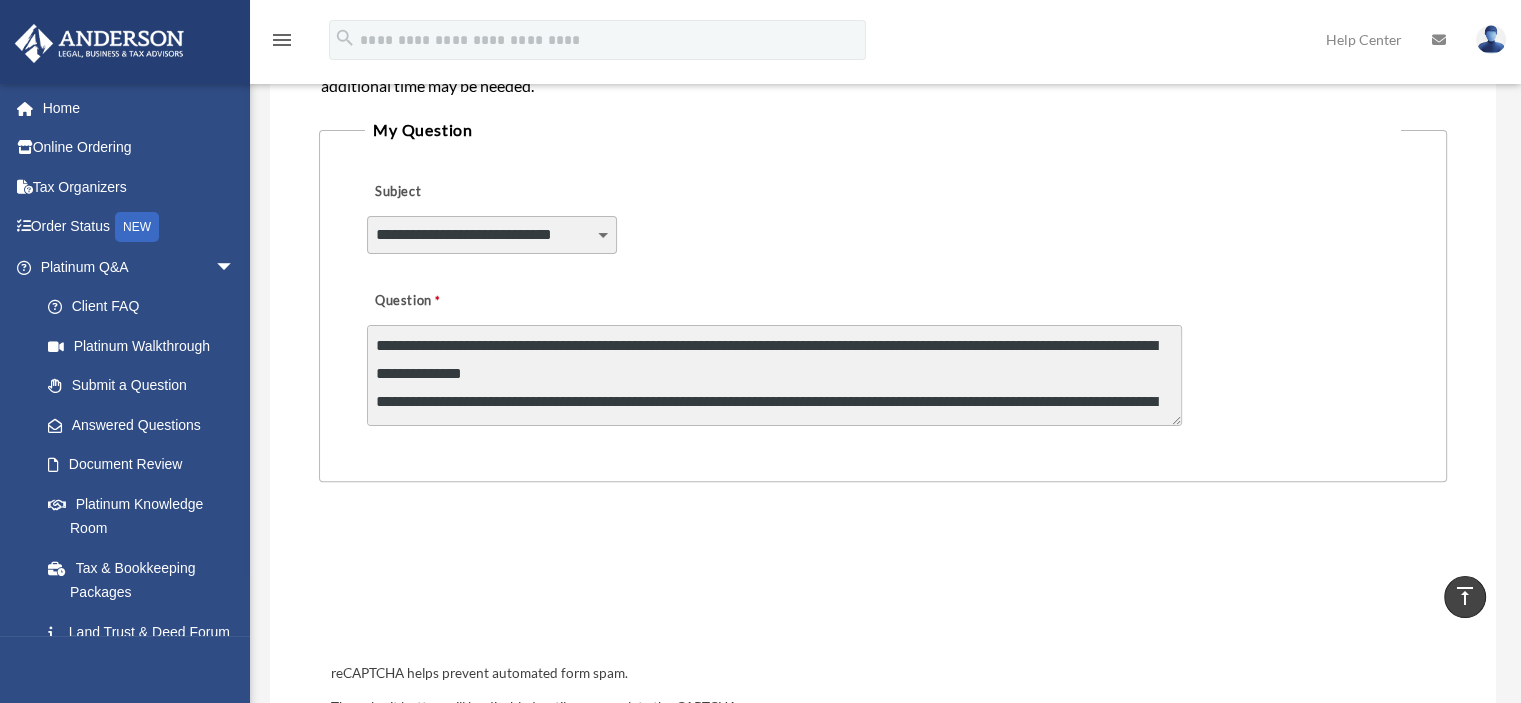 scroll, scrollTop: 4, scrollLeft: 0, axis: vertical 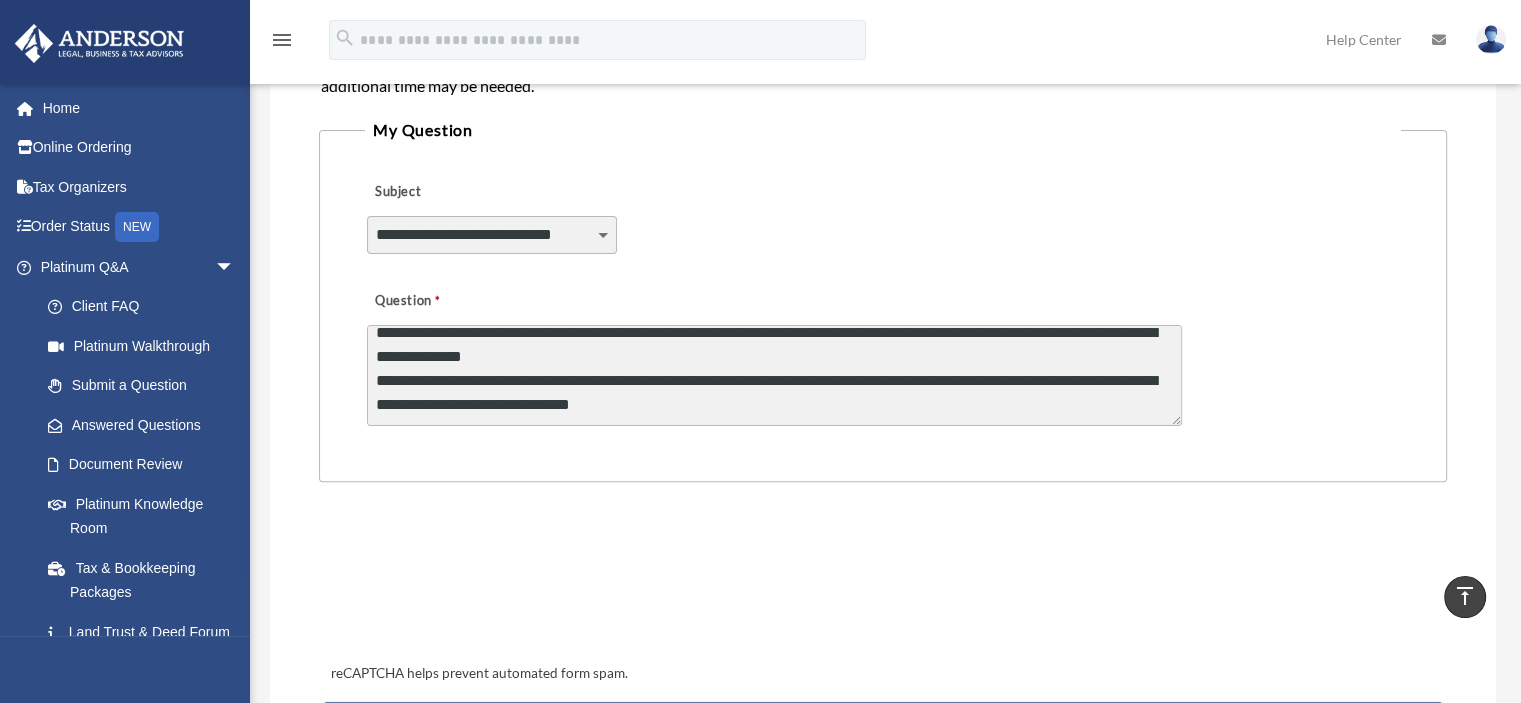click on "**********" at bounding box center [774, 375] 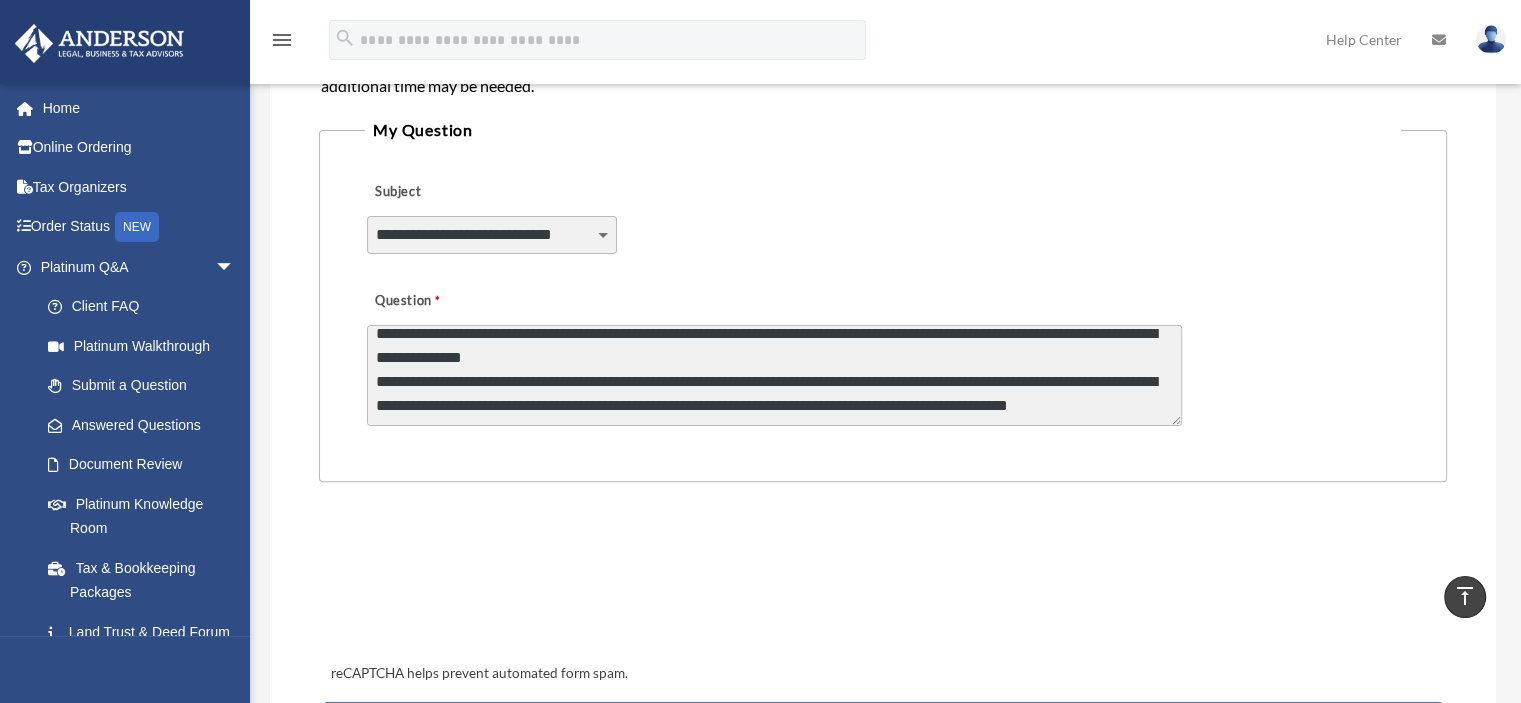 scroll, scrollTop: 27, scrollLeft: 0, axis: vertical 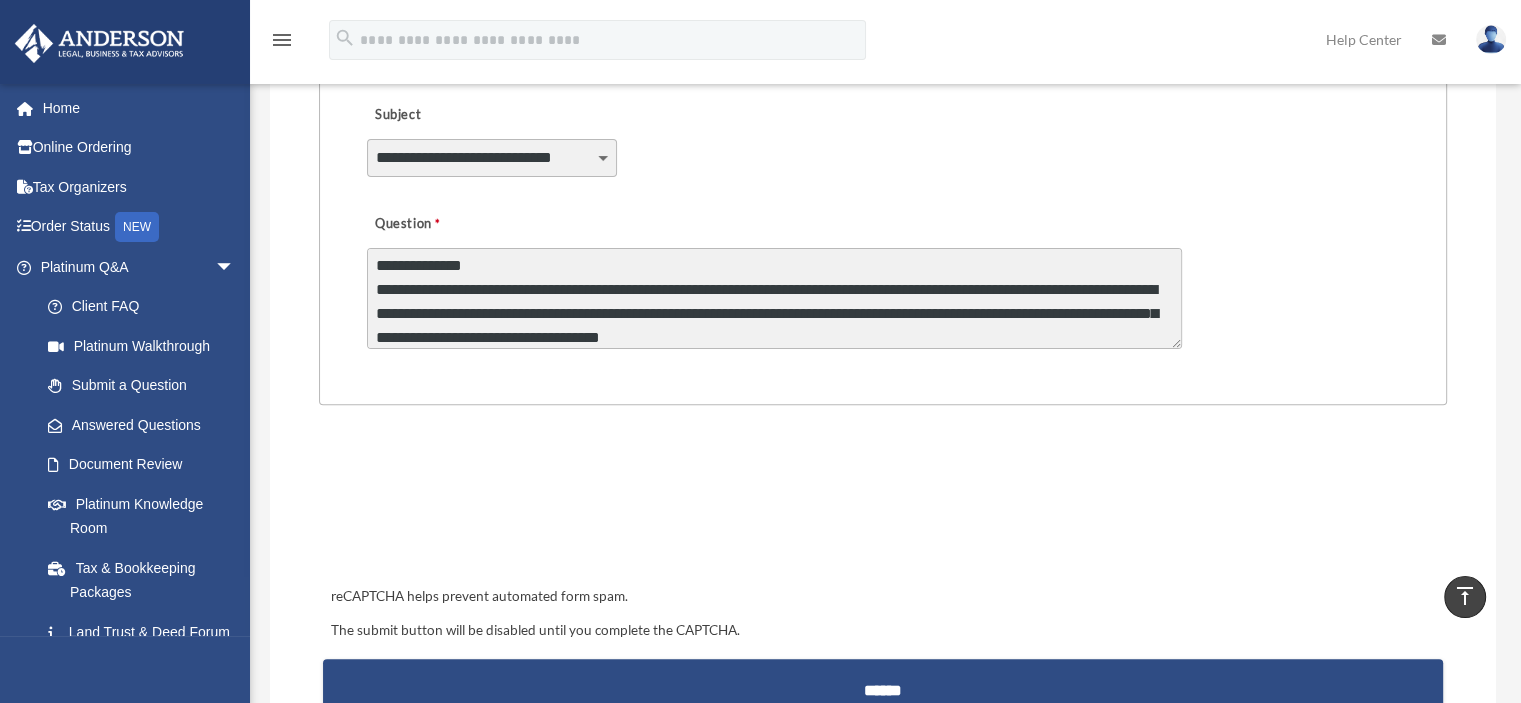 type on "**********" 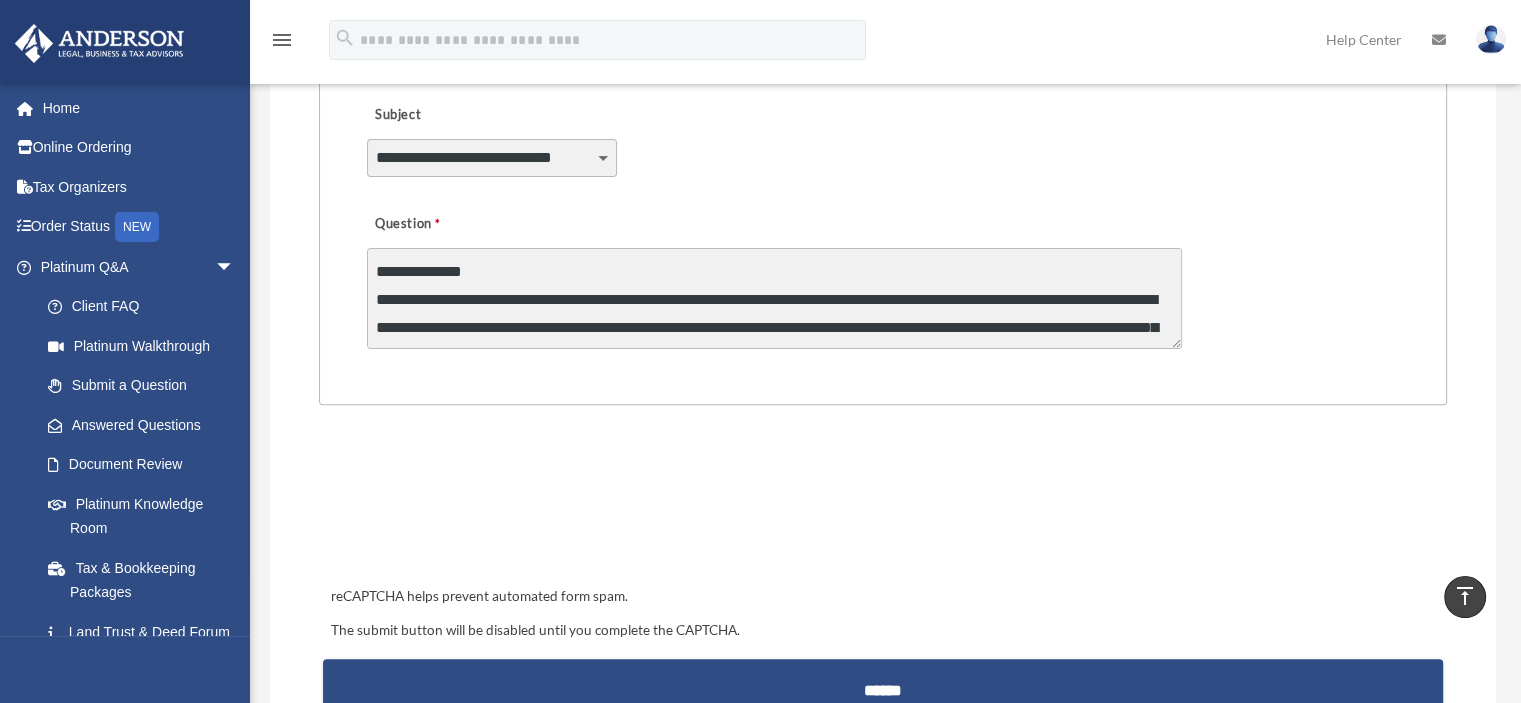 scroll, scrollTop: 28, scrollLeft: 0, axis: vertical 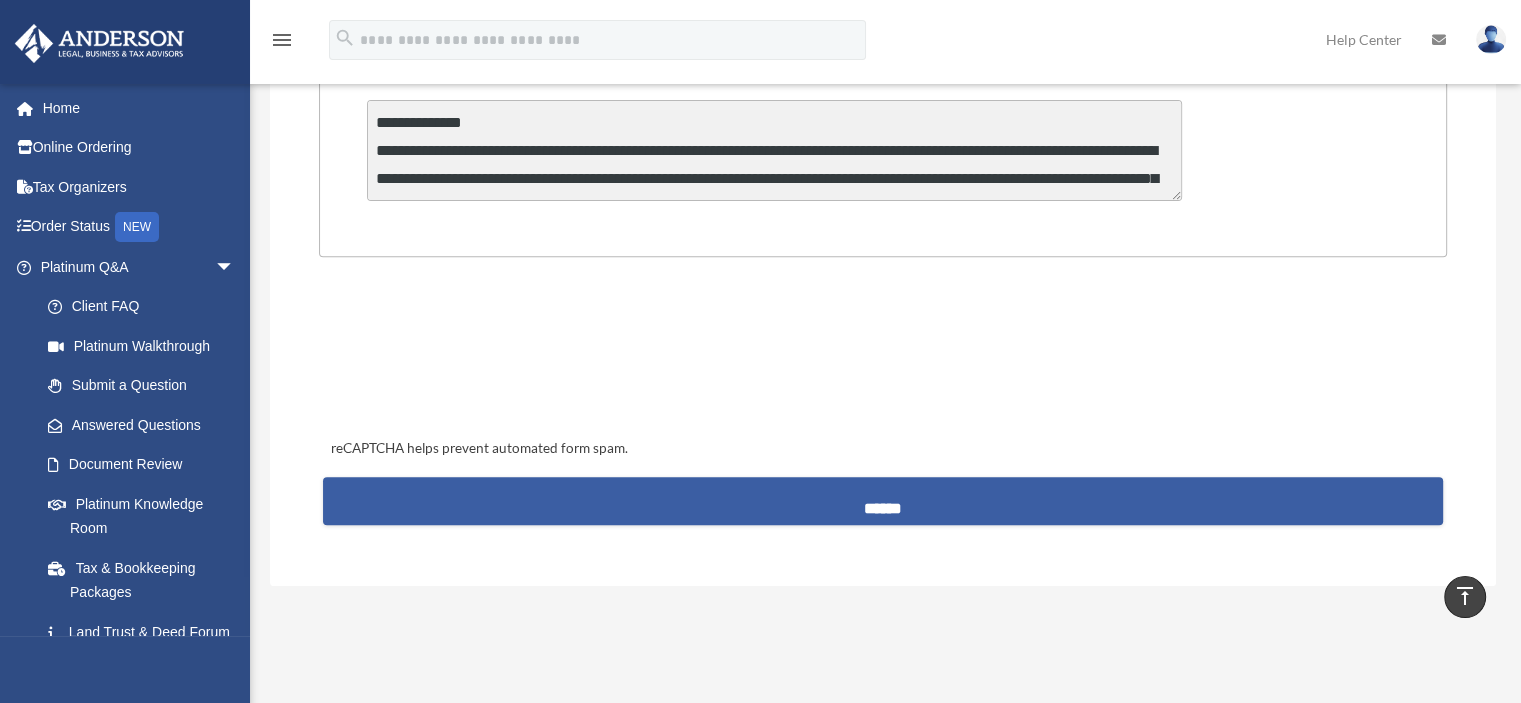 click on "******" at bounding box center (883, 501) 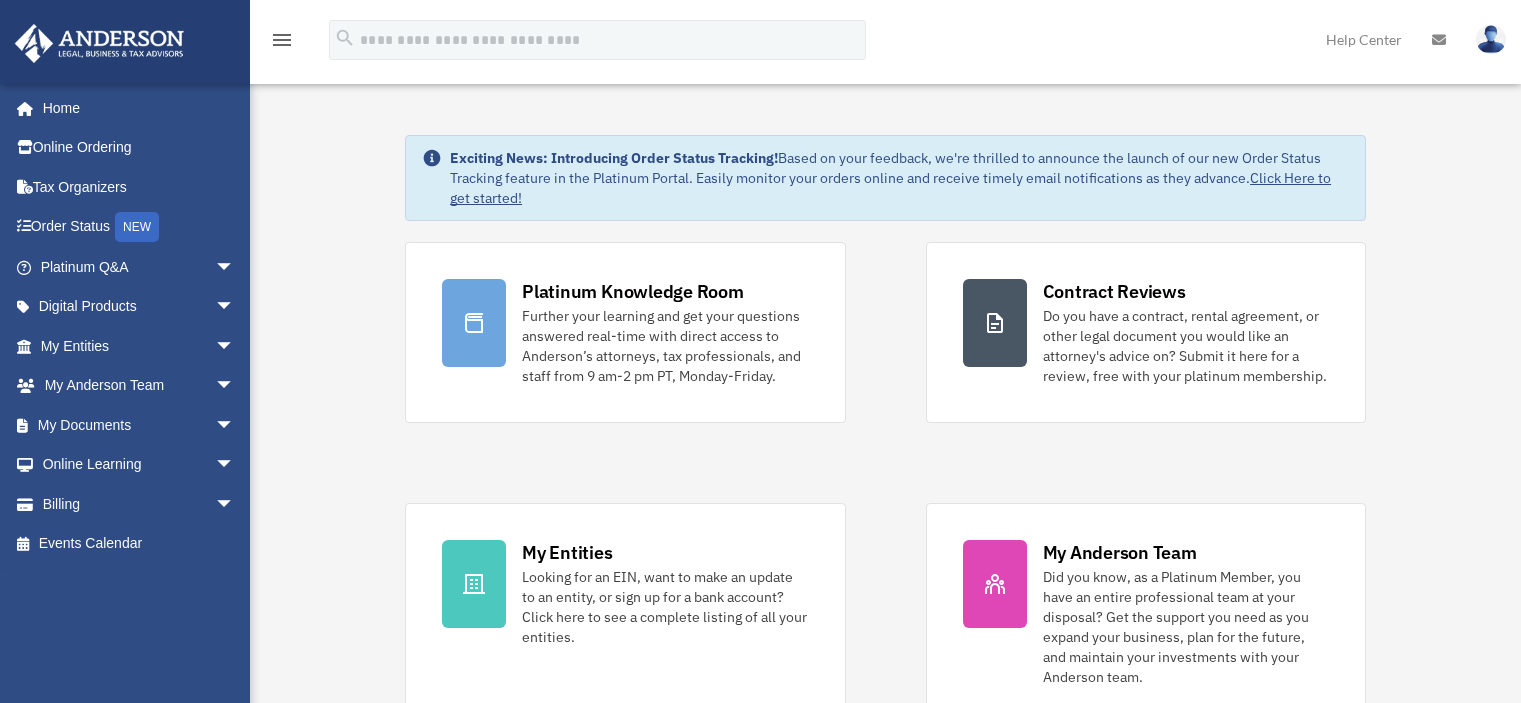 scroll, scrollTop: 0, scrollLeft: 0, axis: both 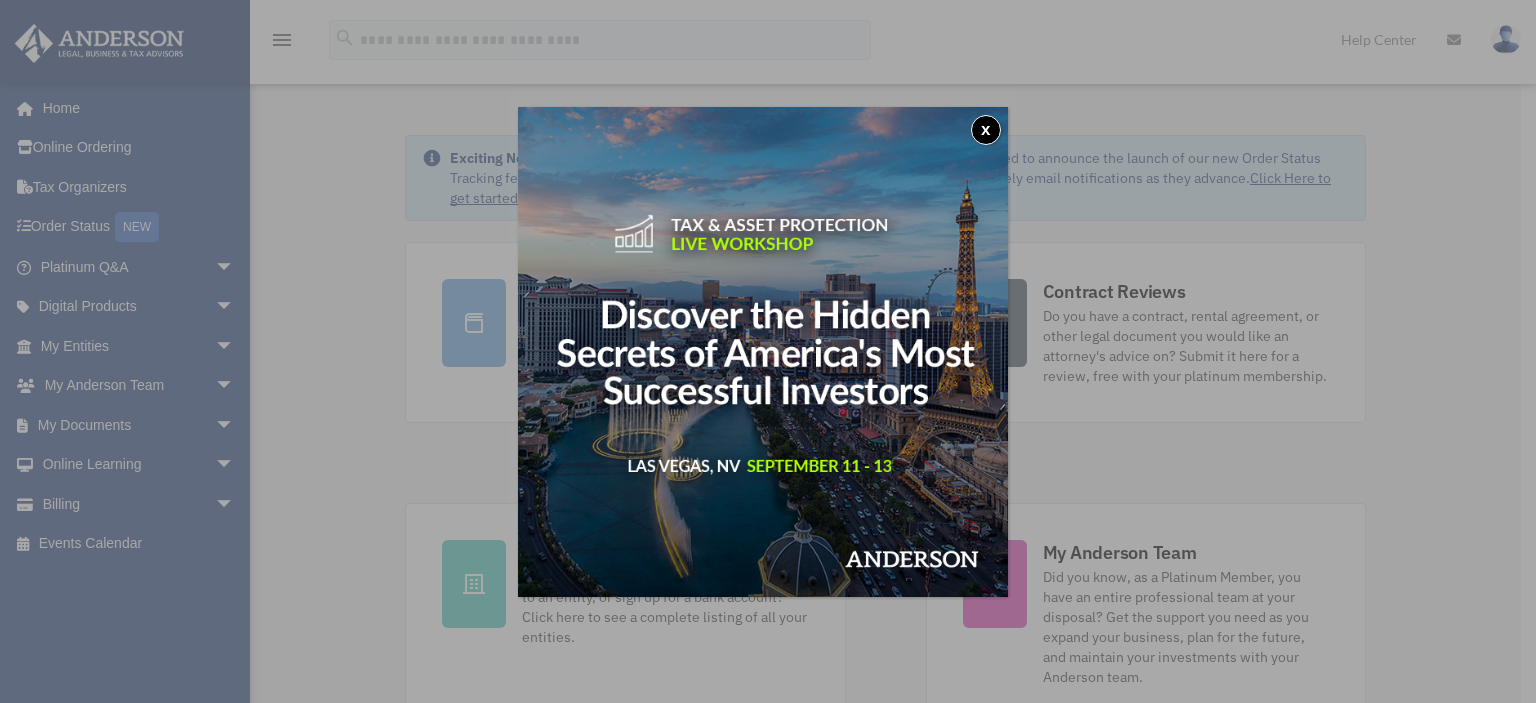 click on "x" at bounding box center [986, 130] 